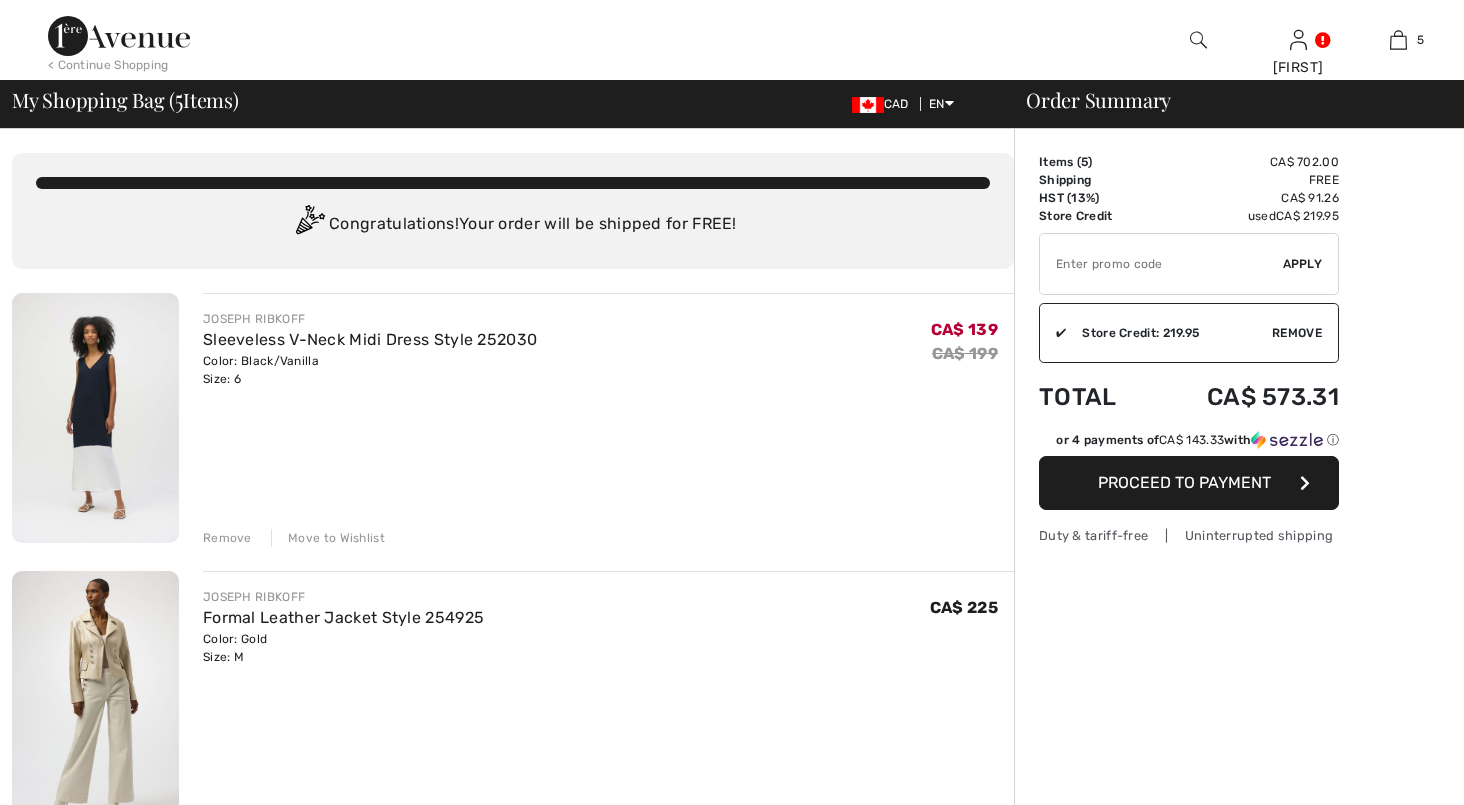 scroll, scrollTop: 0, scrollLeft: 0, axis: both 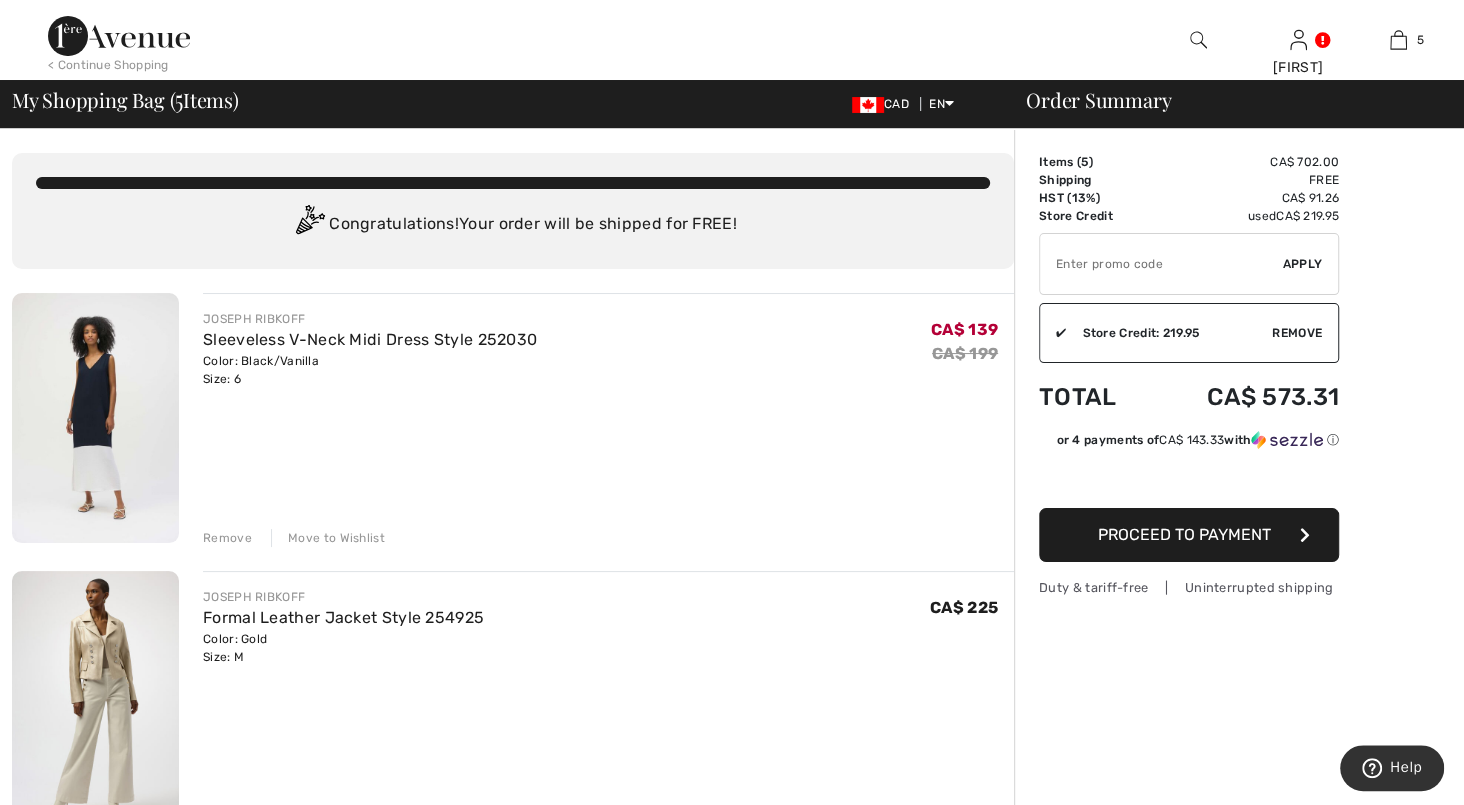 click on "Move to Wishlist" at bounding box center (328, 538) 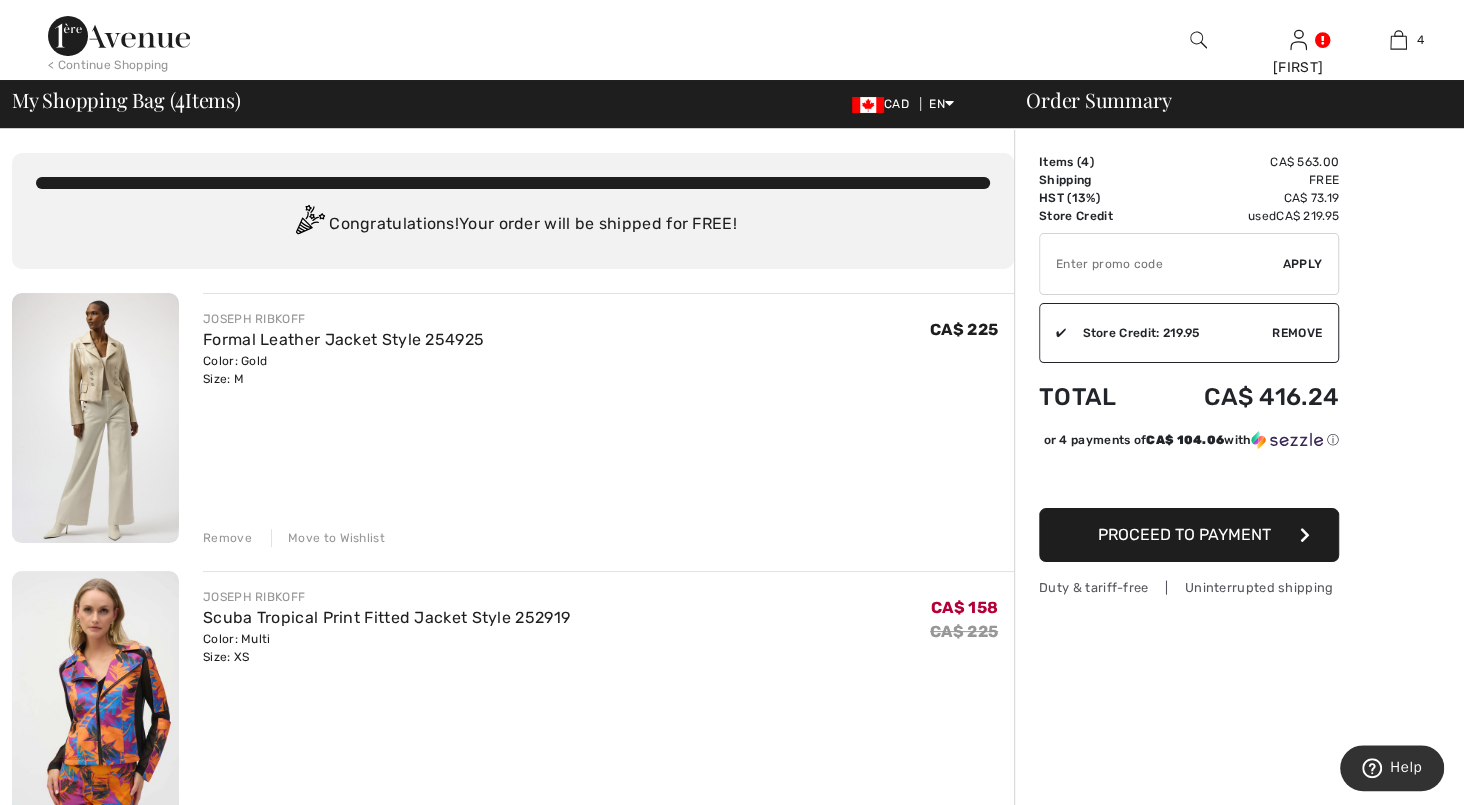click on "Move to Wishlist" at bounding box center (328, 538) 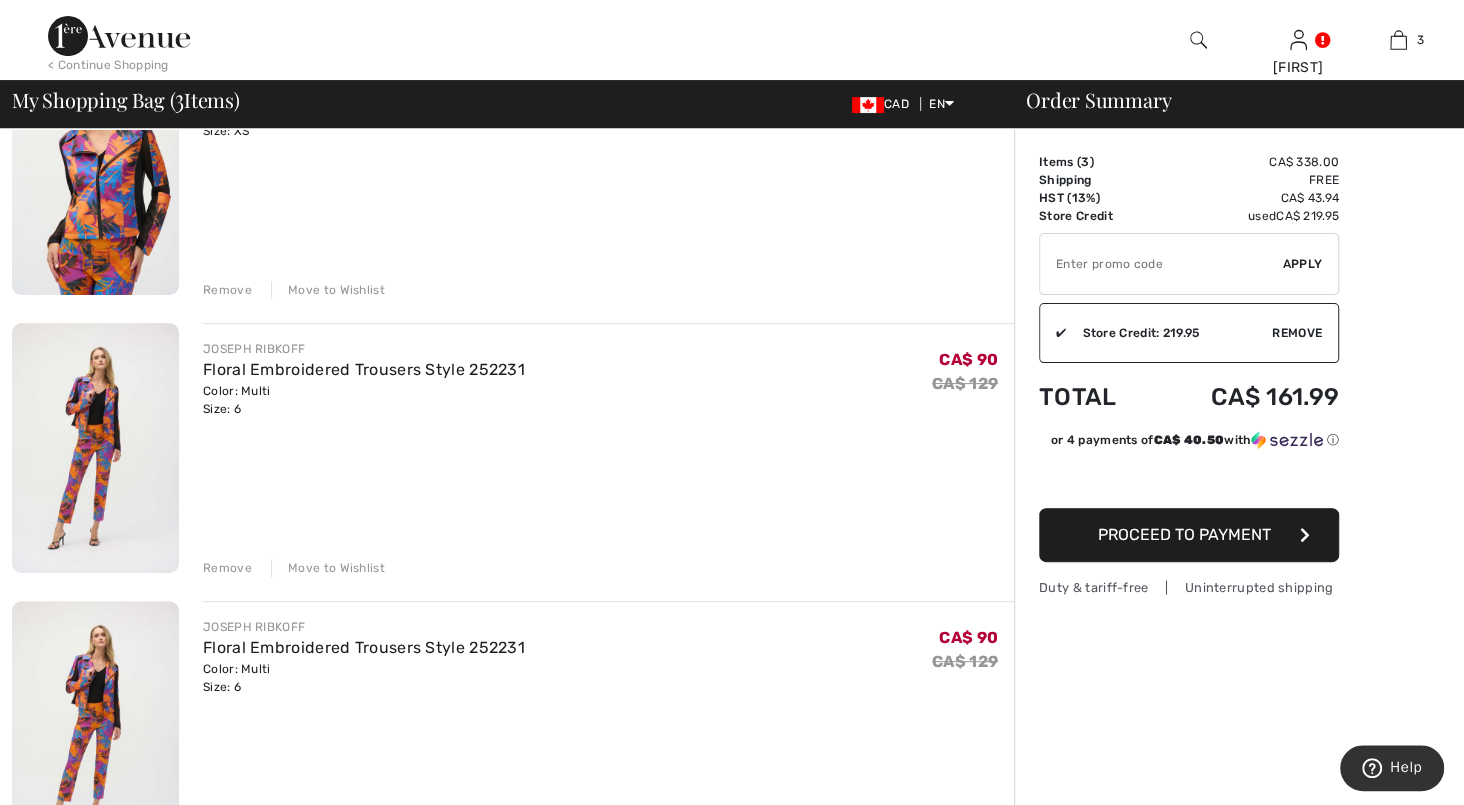 scroll, scrollTop: 209, scrollLeft: 0, axis: vertical 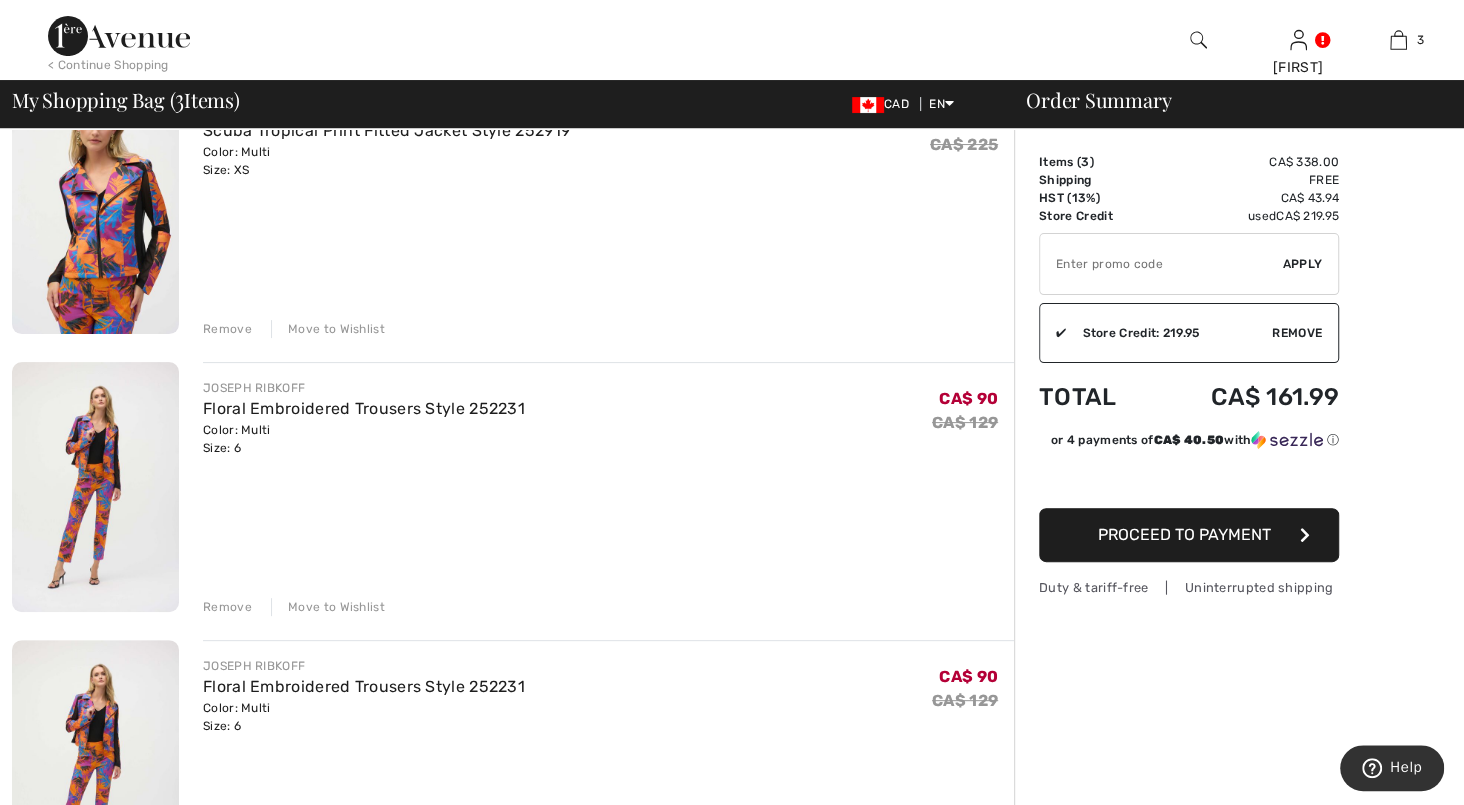 click on "Remove" at bounding box center [1297, 333] 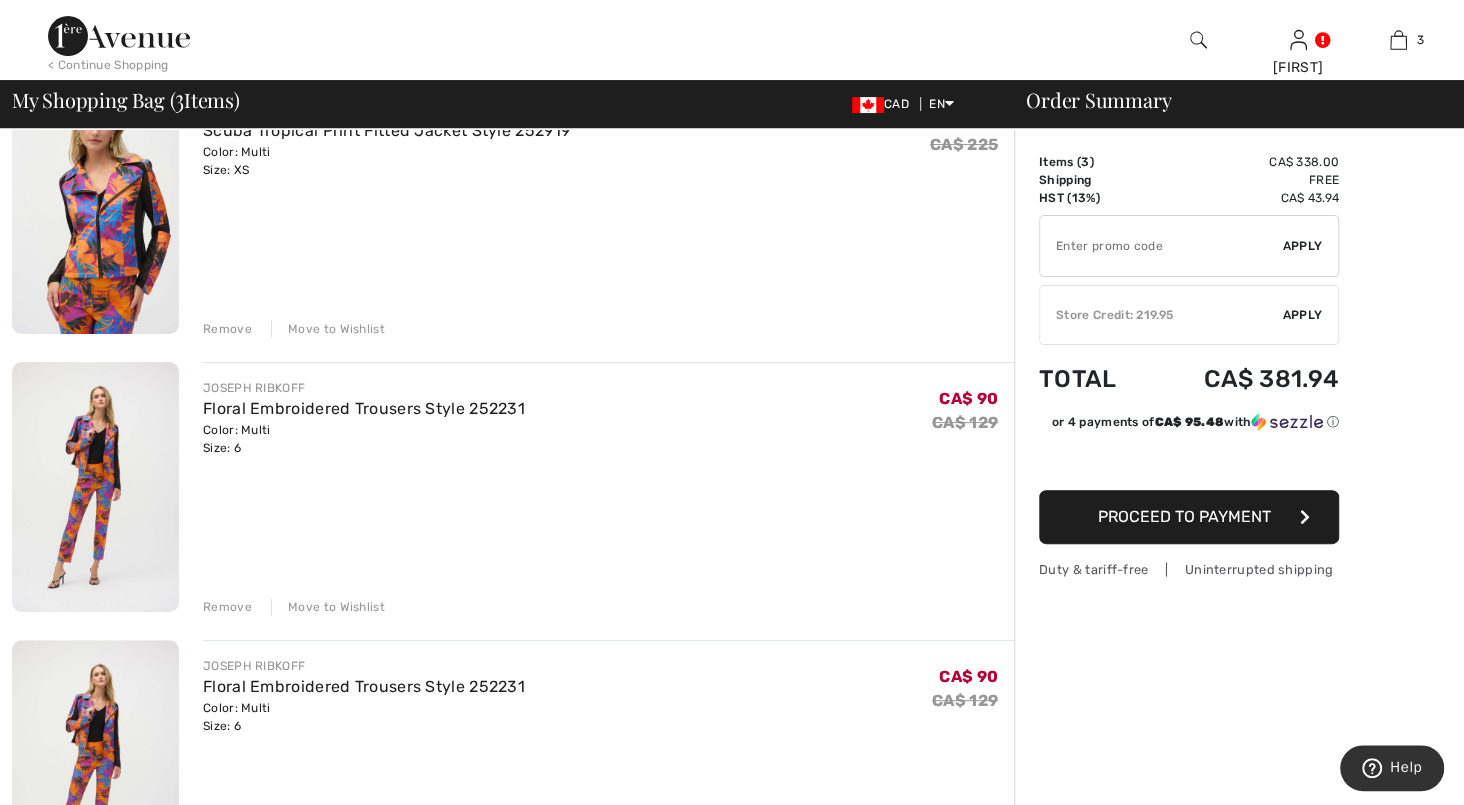 click on "✔
Store Credit: 219.95
Apply
Remove" at bounding box center (1189, 315) 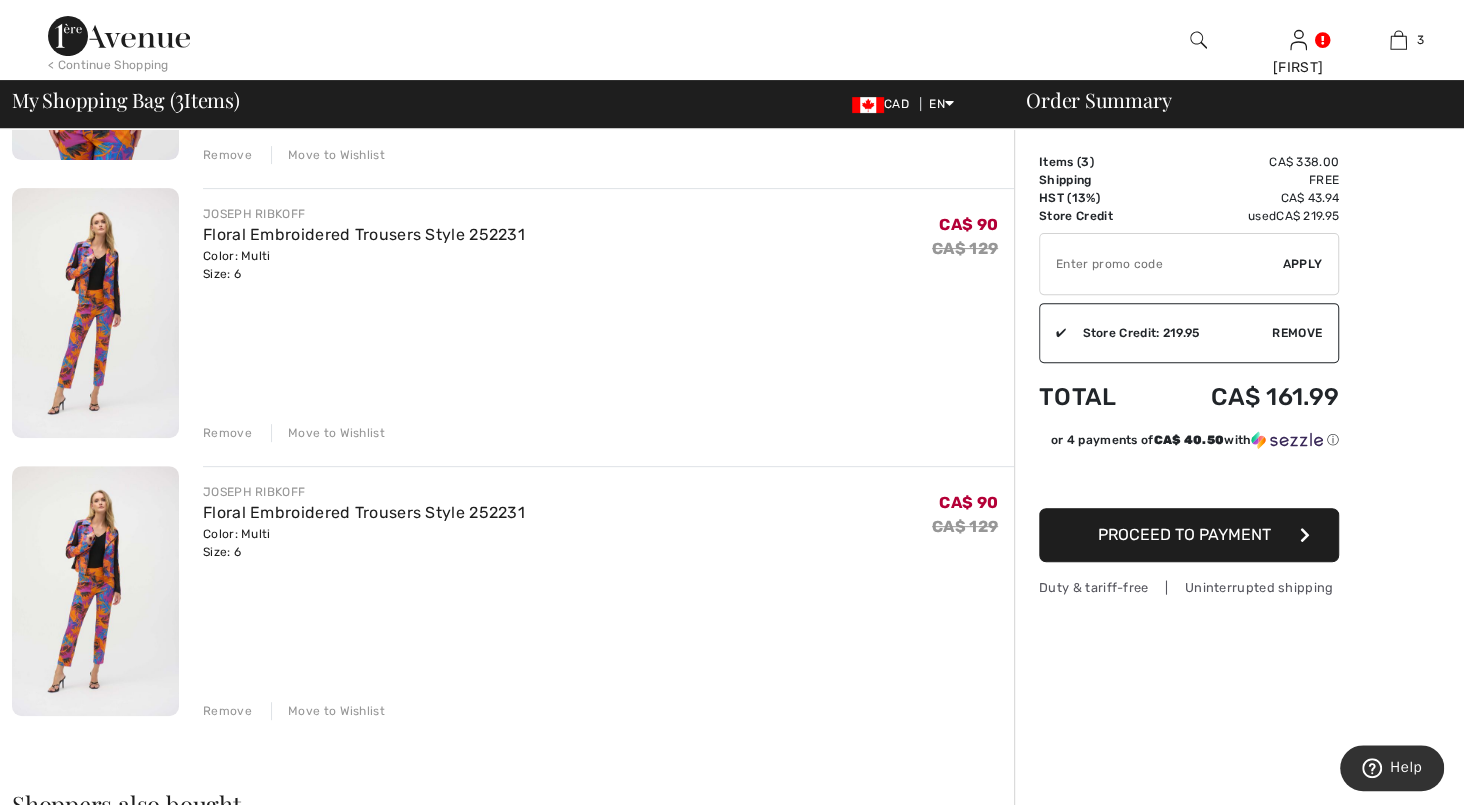scroll, scrollTop: 386, scrollLeft: 0, axis: vertical 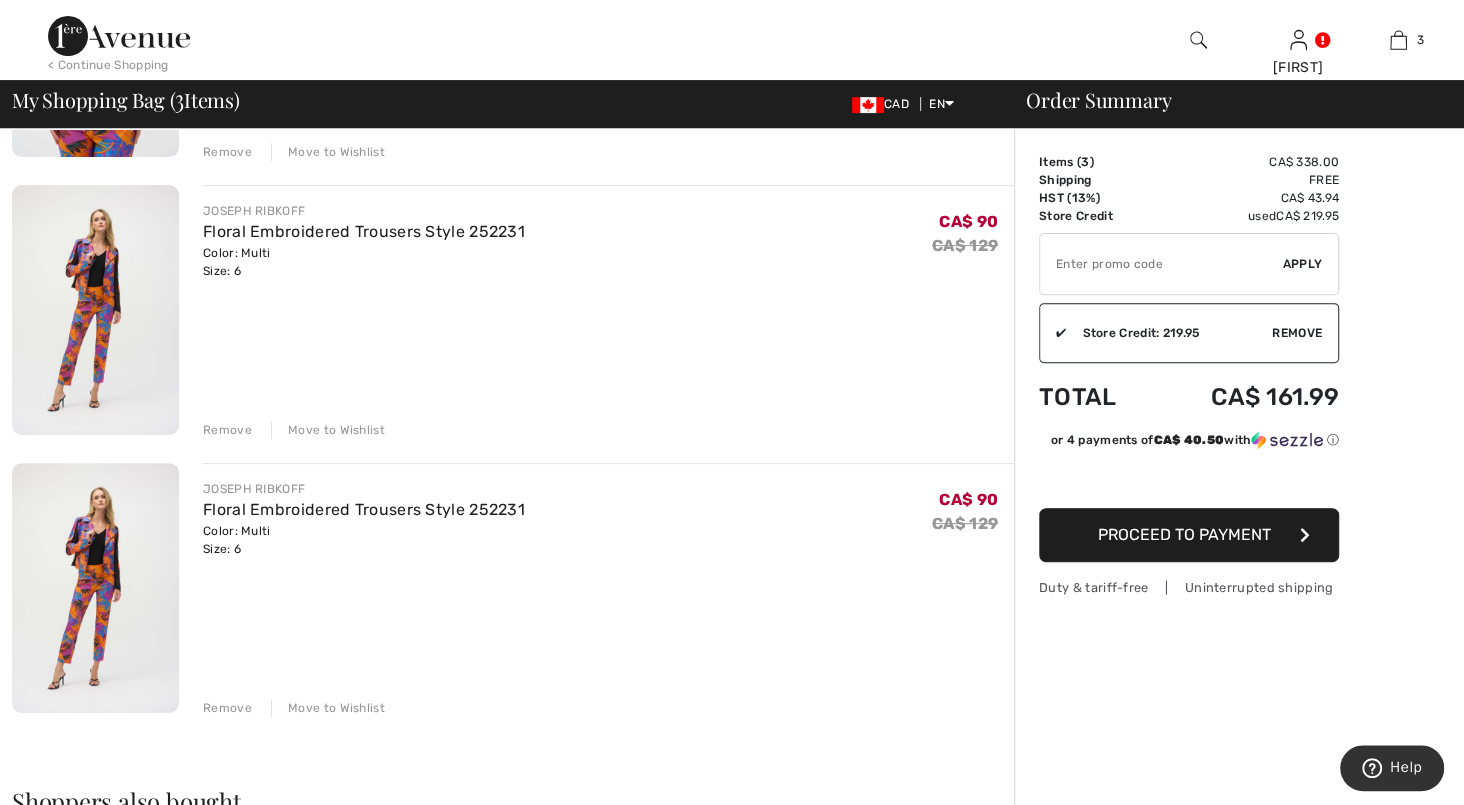 click on "Remove" at bounding box center [227, 708] 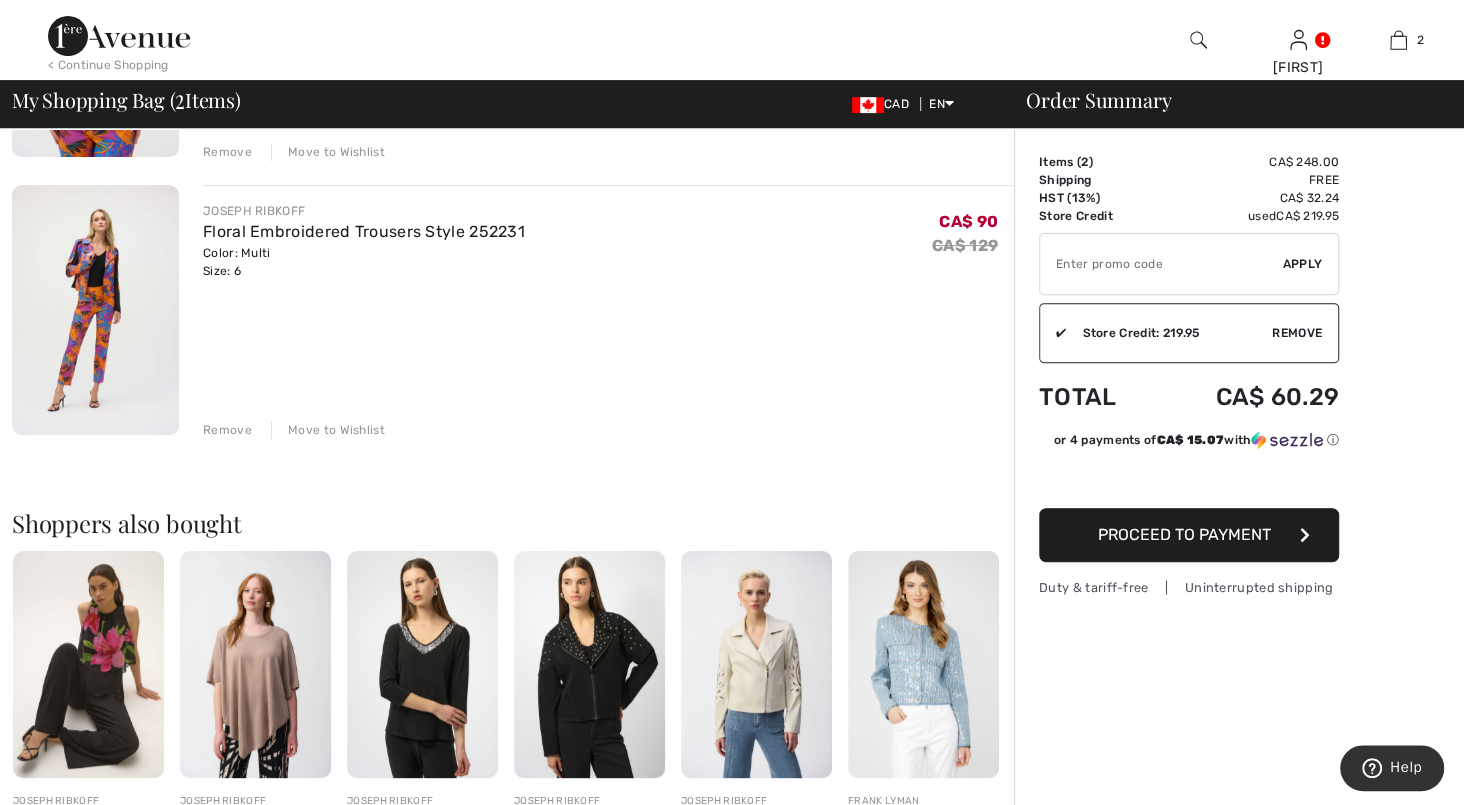 drag, startPoint x: 1462, startPoint y: 327, endPoint x: 1473, endPoint y: 260, distance: 67.89698 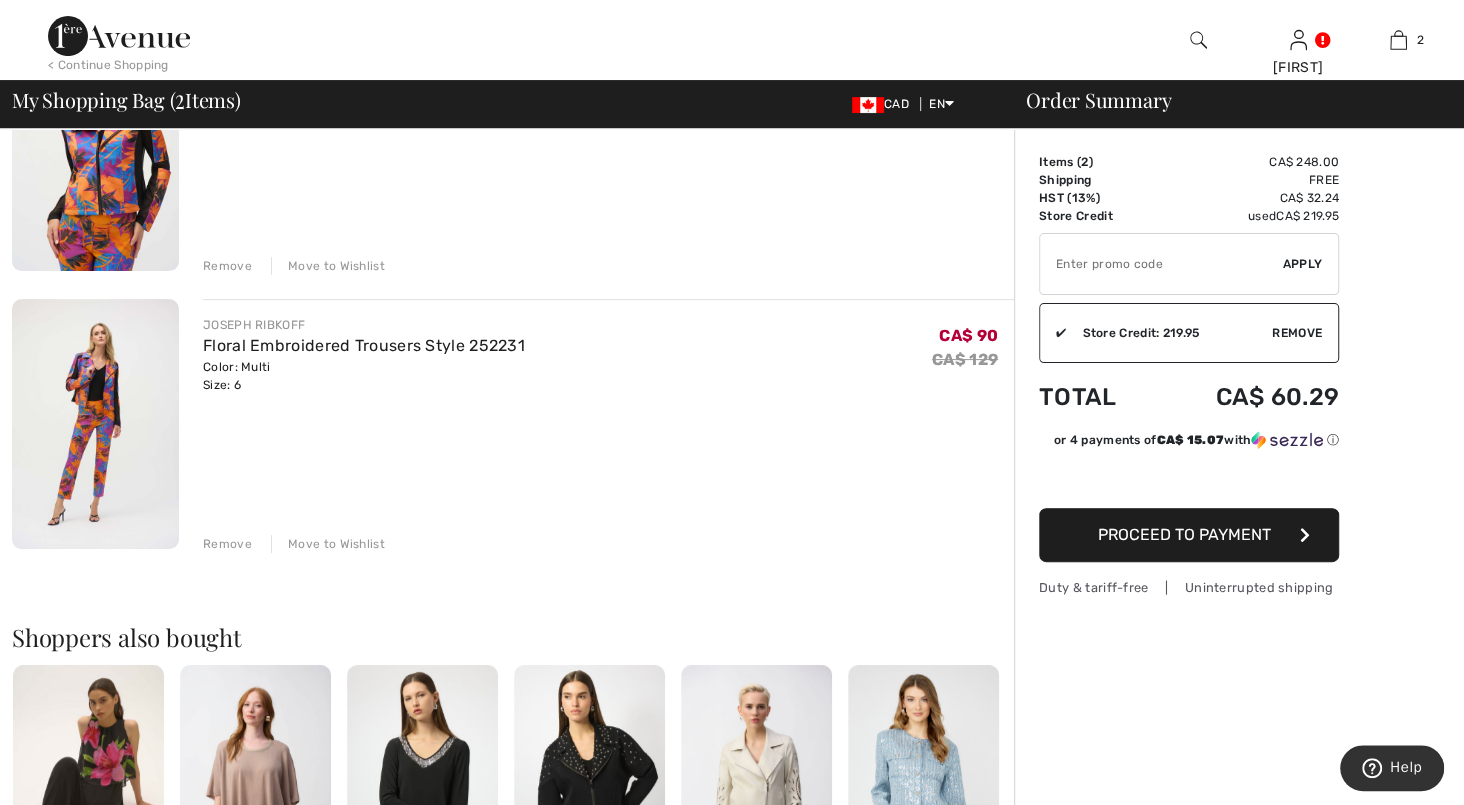 scroll, scrollTop: 0, scrollLeft: 0, axis: both 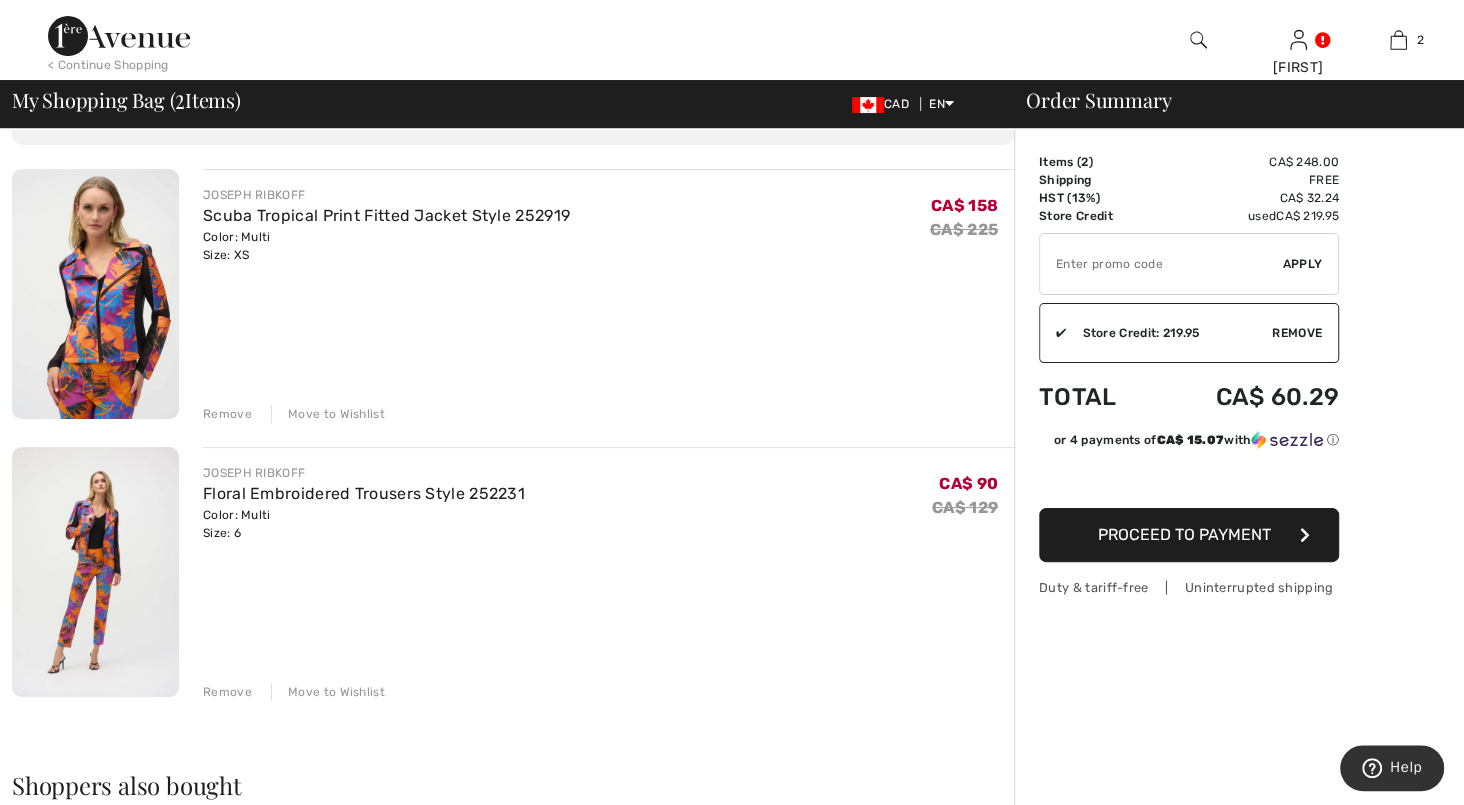 click at bounding box center [95, 294] 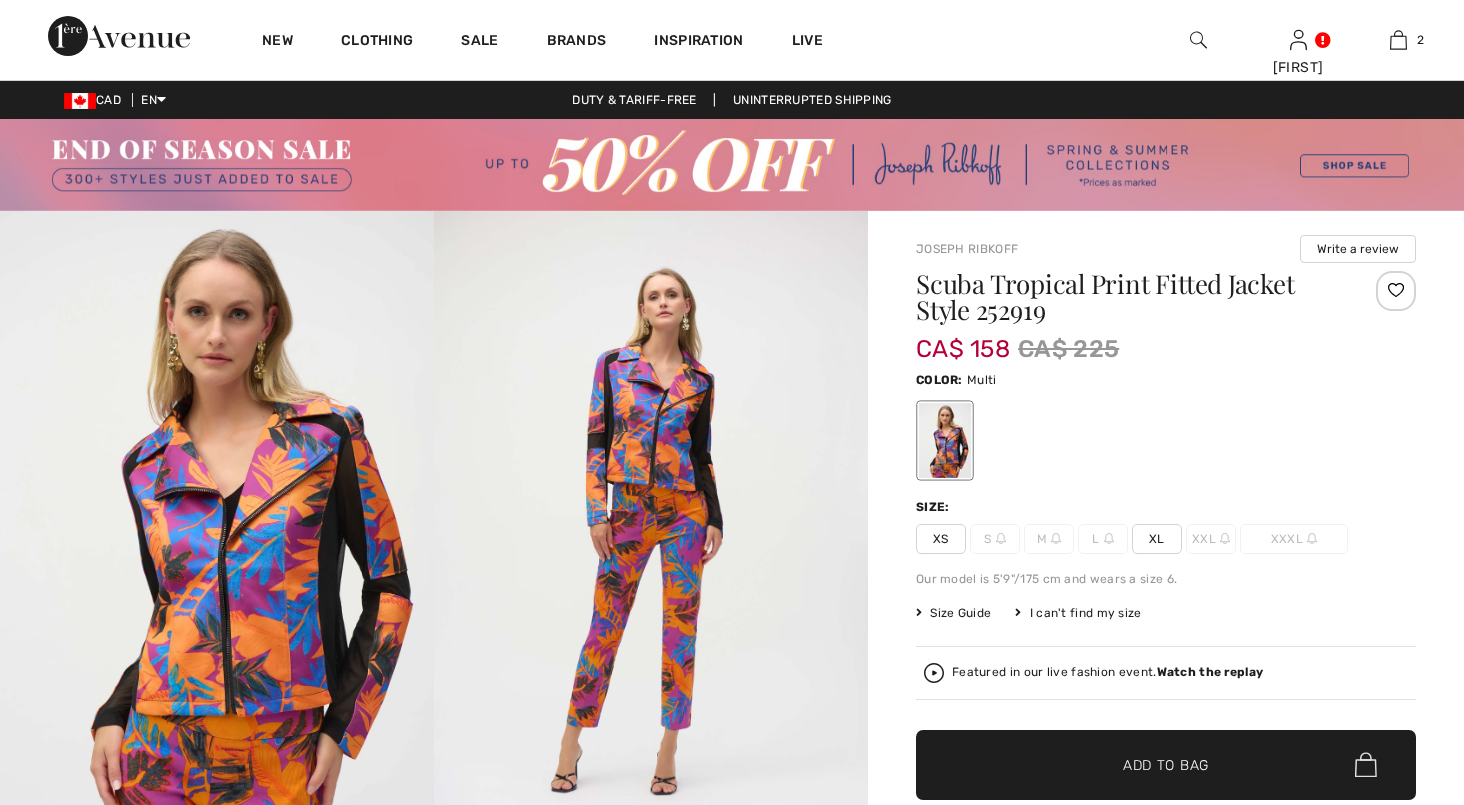 scroll, scrollTop: 0, scrollLeft: 0, axis: both 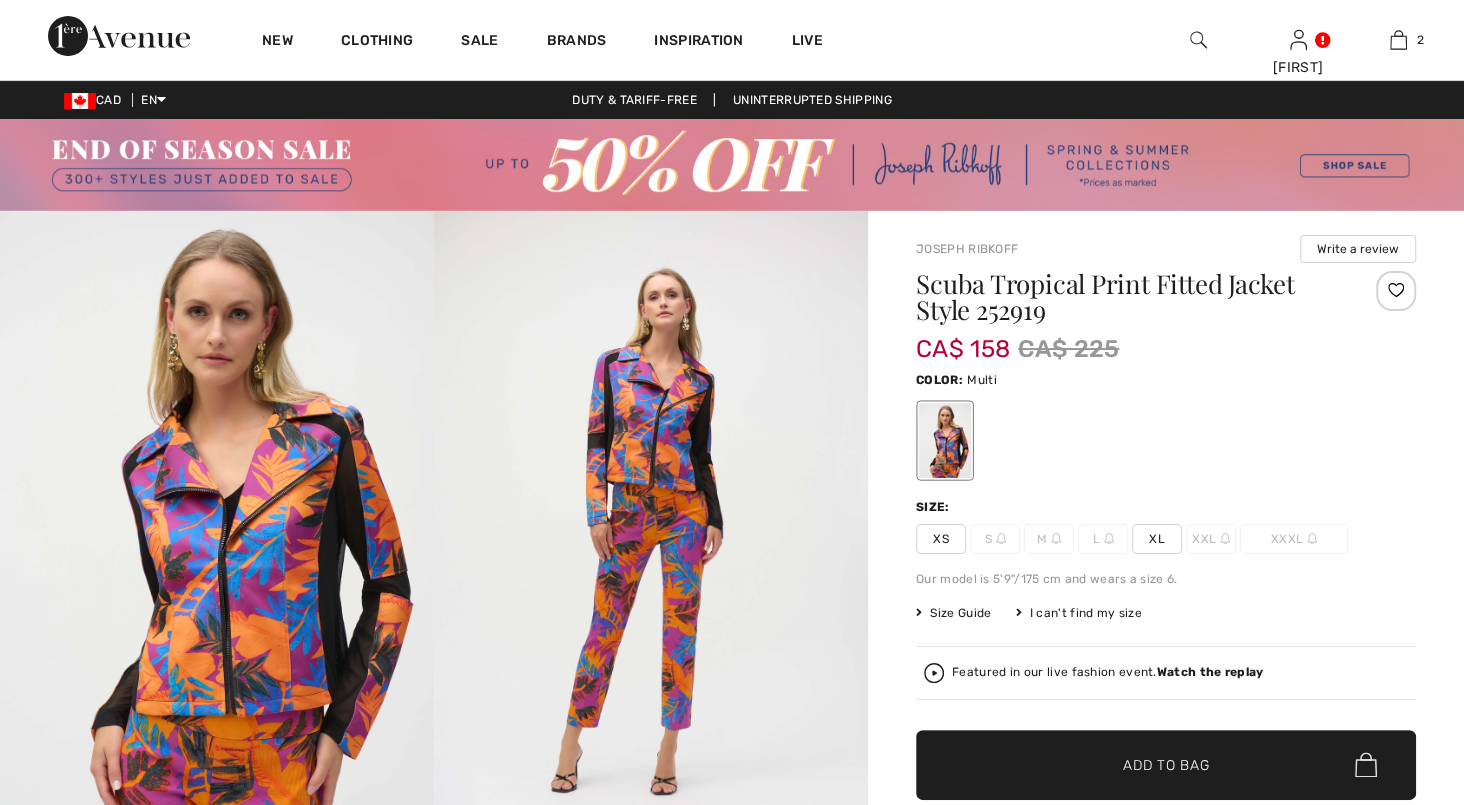 checkbox on "true" 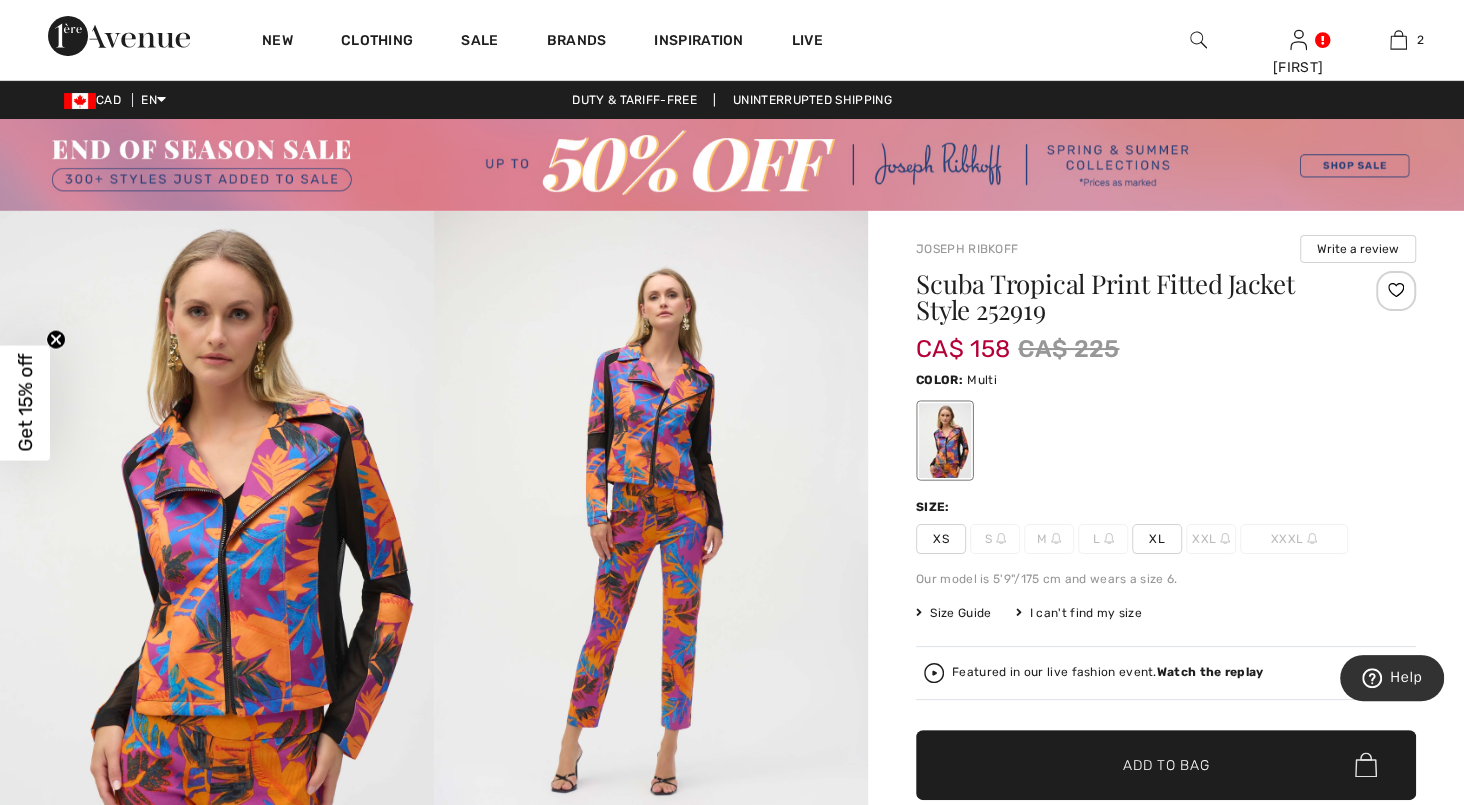 scroll, scrollTop: 0, scrollLeft: 0, axis: both 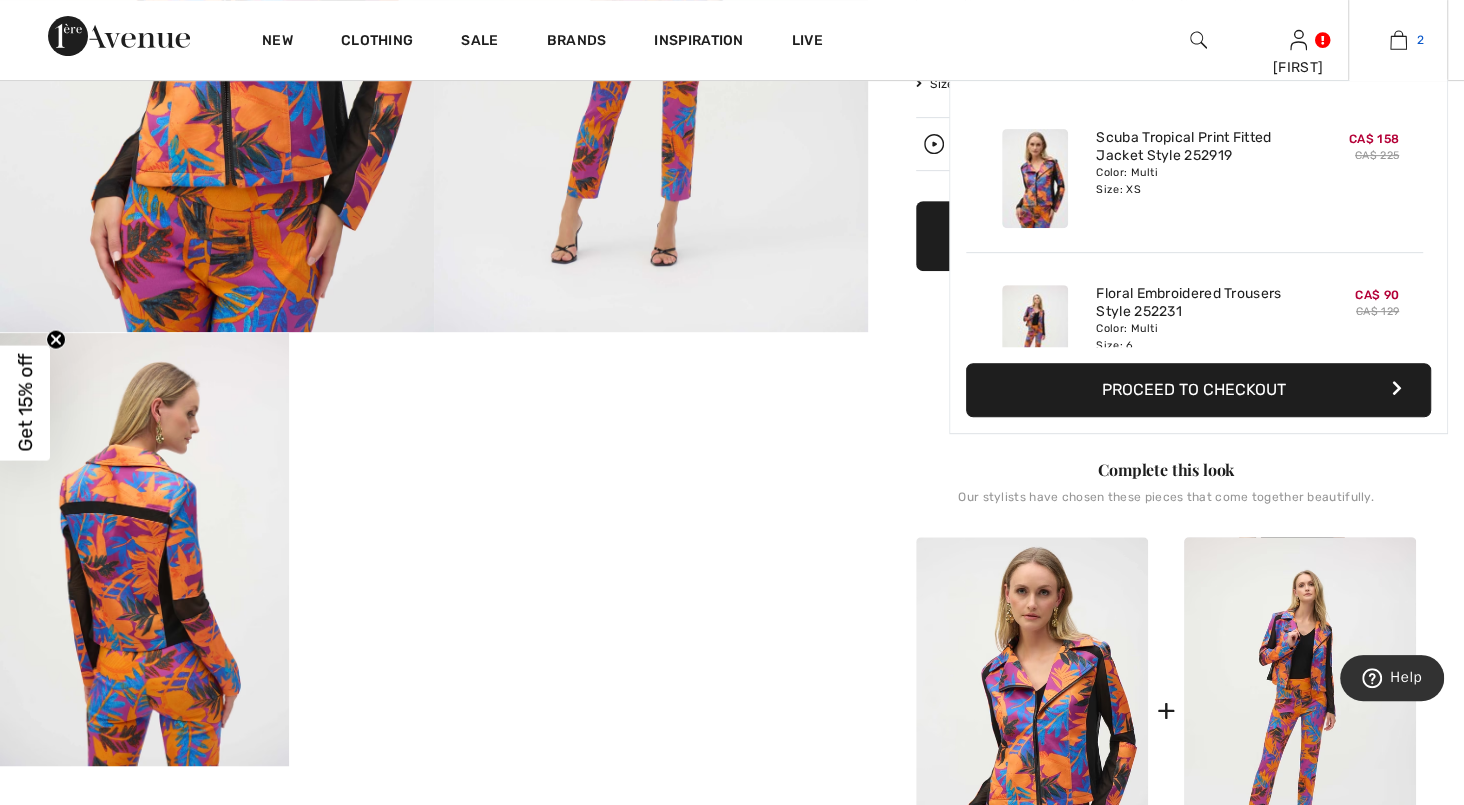 click on "2" at bounding box center (1398, 40) 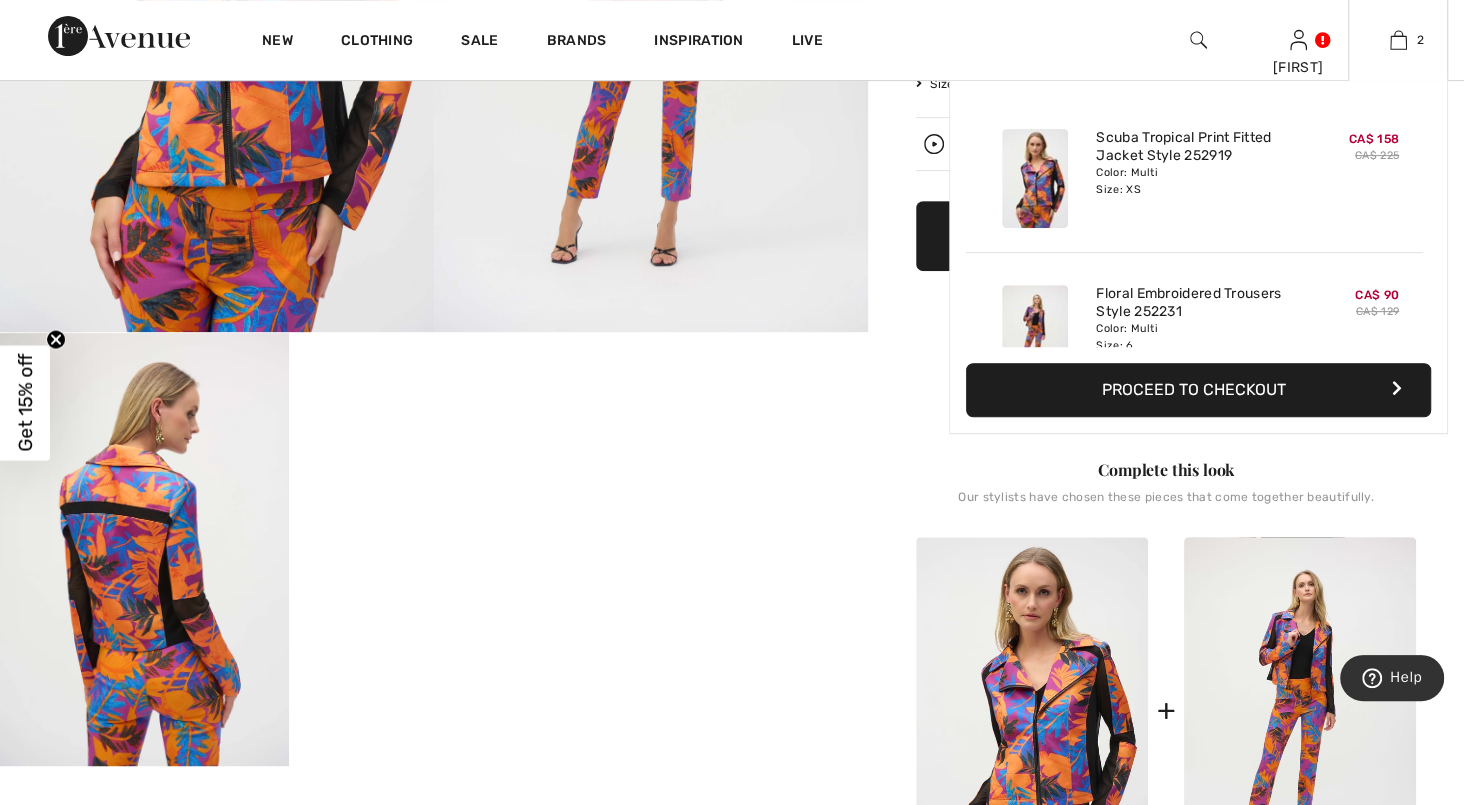 click on "Proceed to Checkout" at bounding box center [1198, 390] 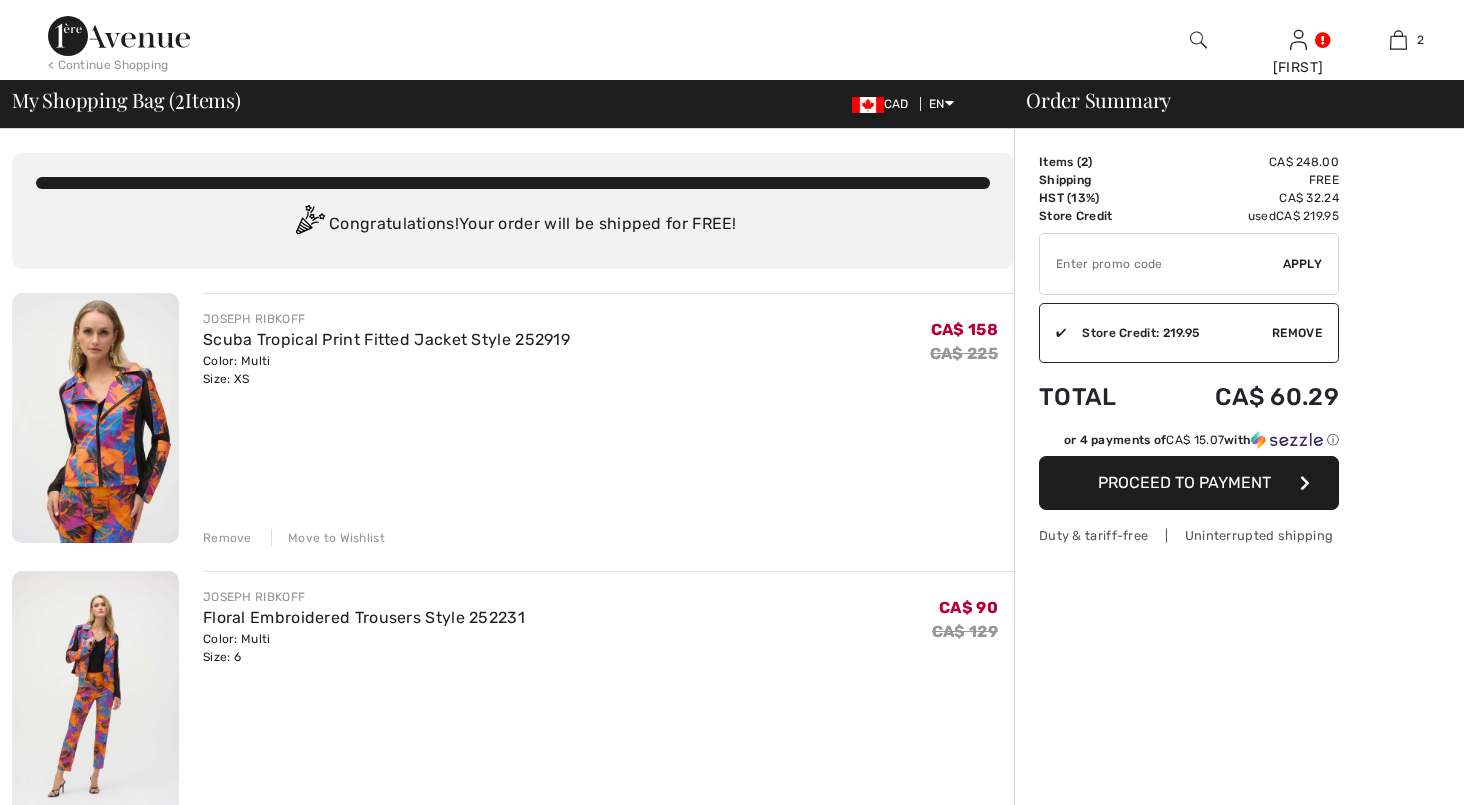 scroll, scrollTop: 0, scrollLeft: 0, axis: both 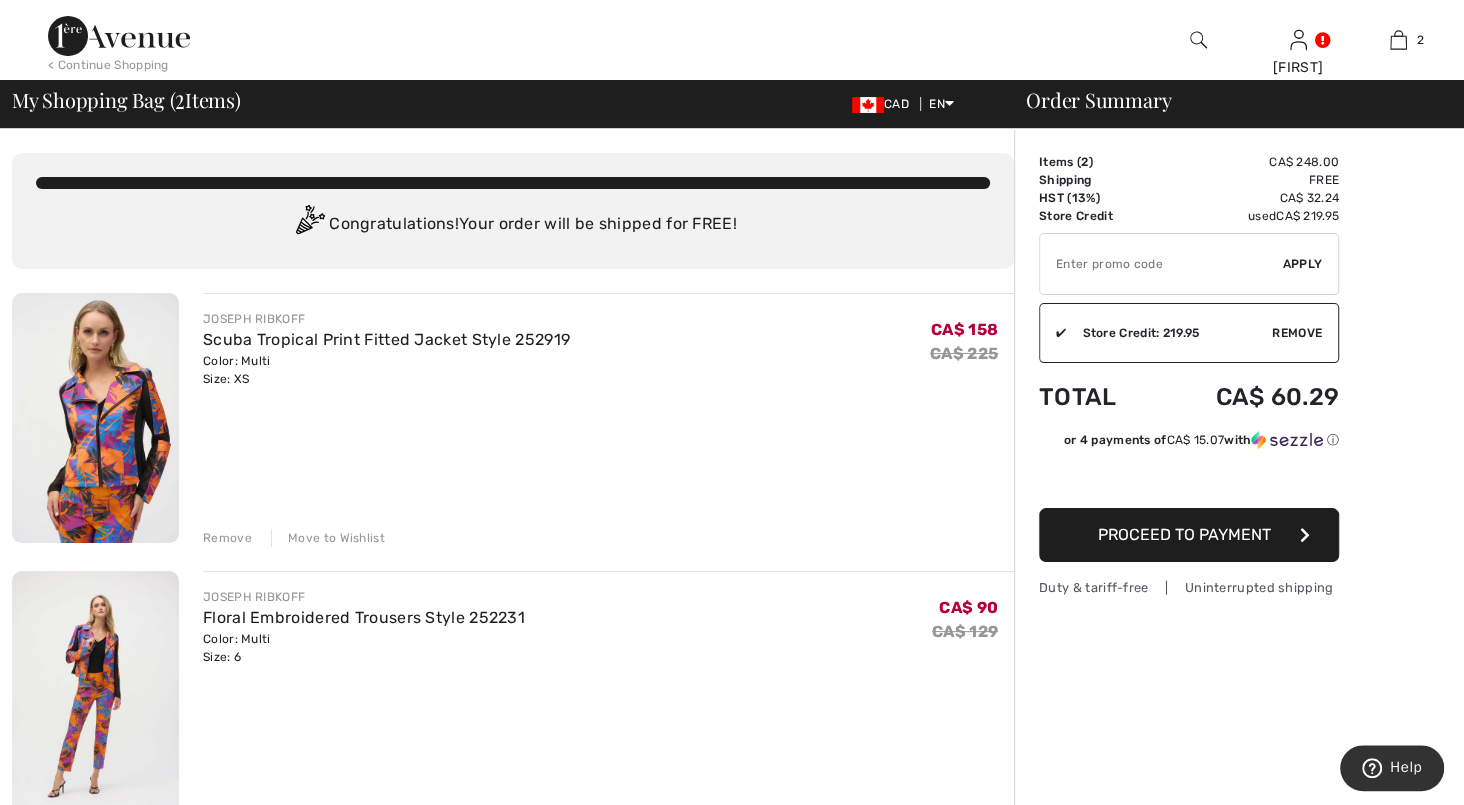 click on "Proceed to Payment" at bounding box center [1184, 534] 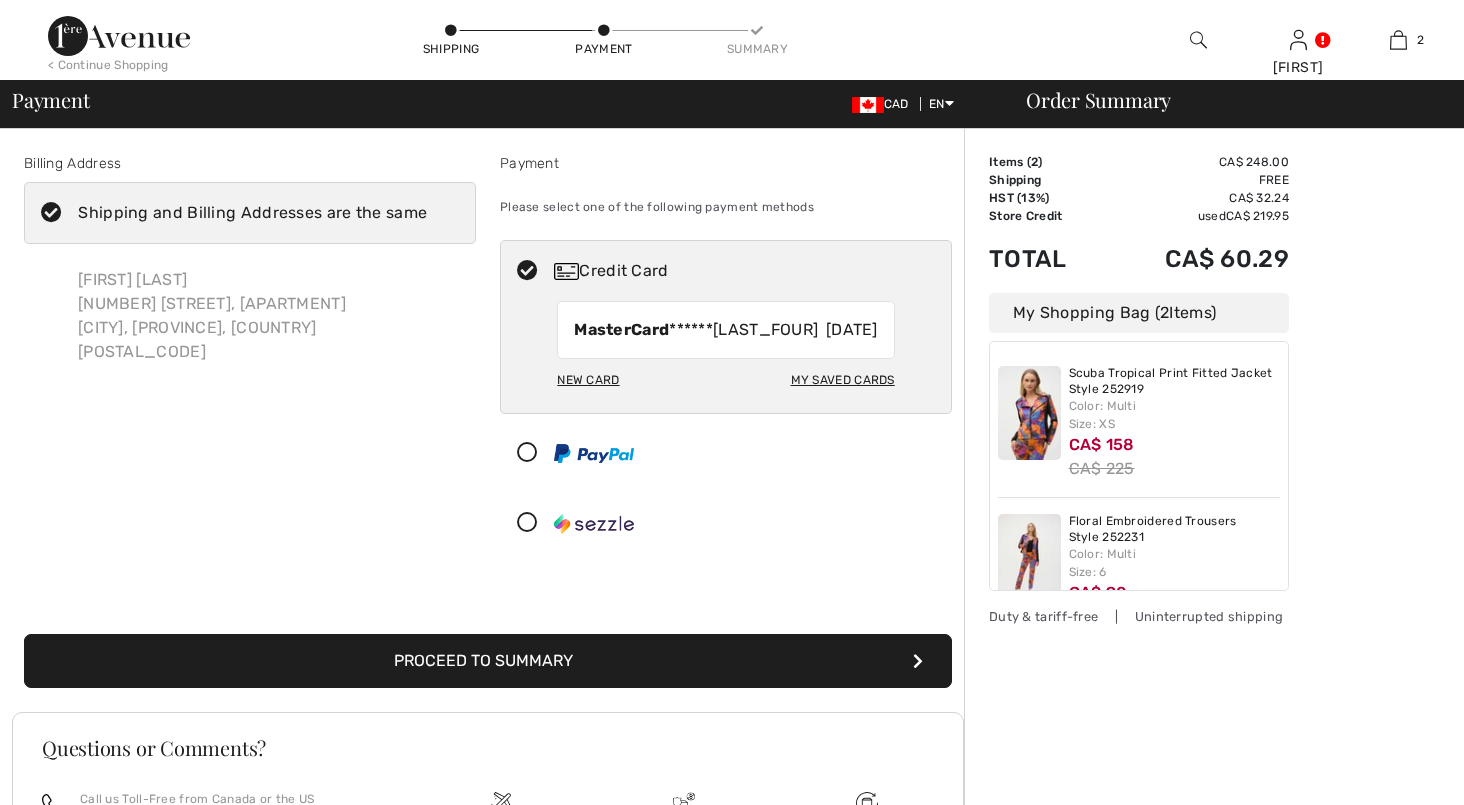 scroll, scrollTop: 0, scrollLeft: 0, axis: both 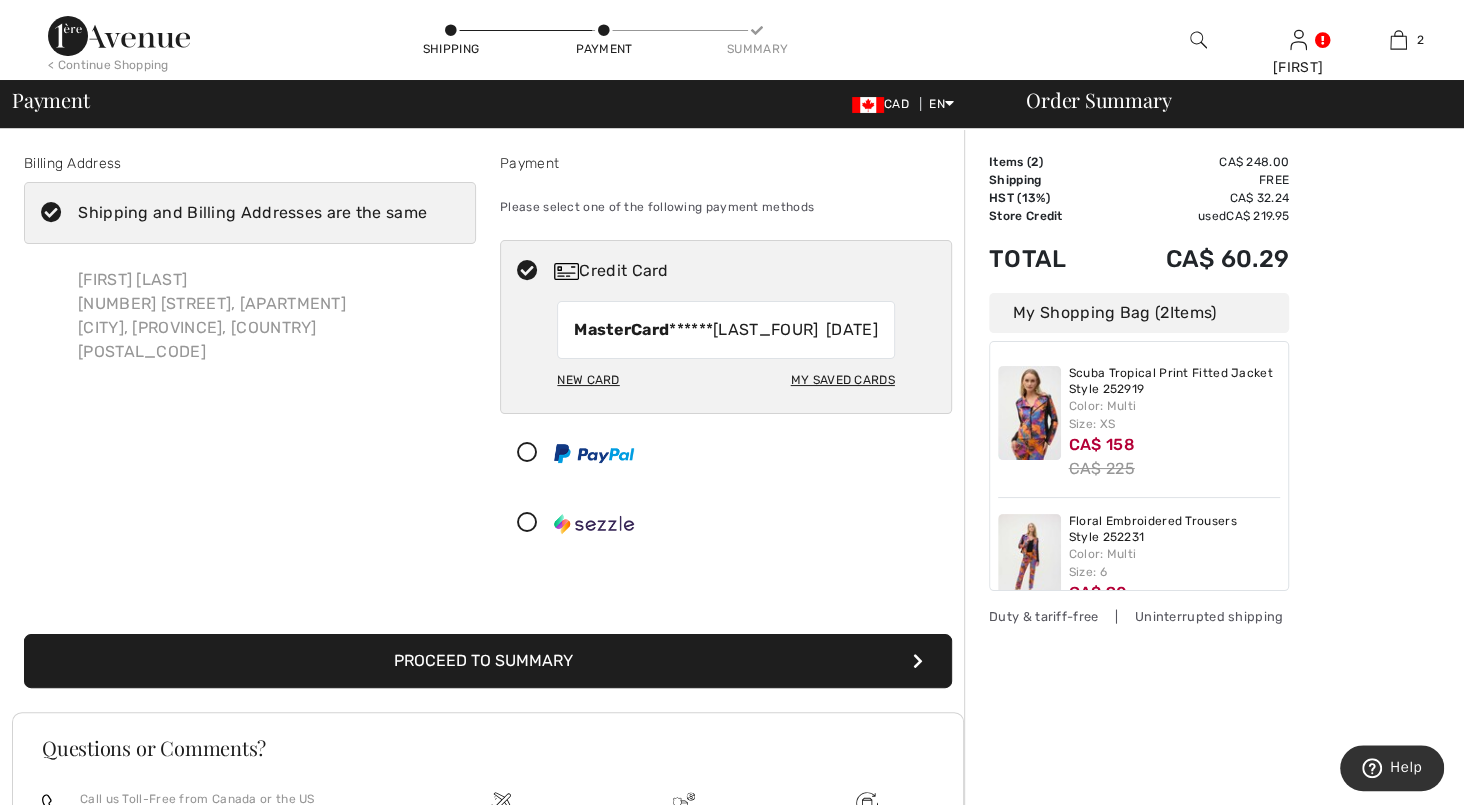 click on "New Card" at bounding box center [588, 380] 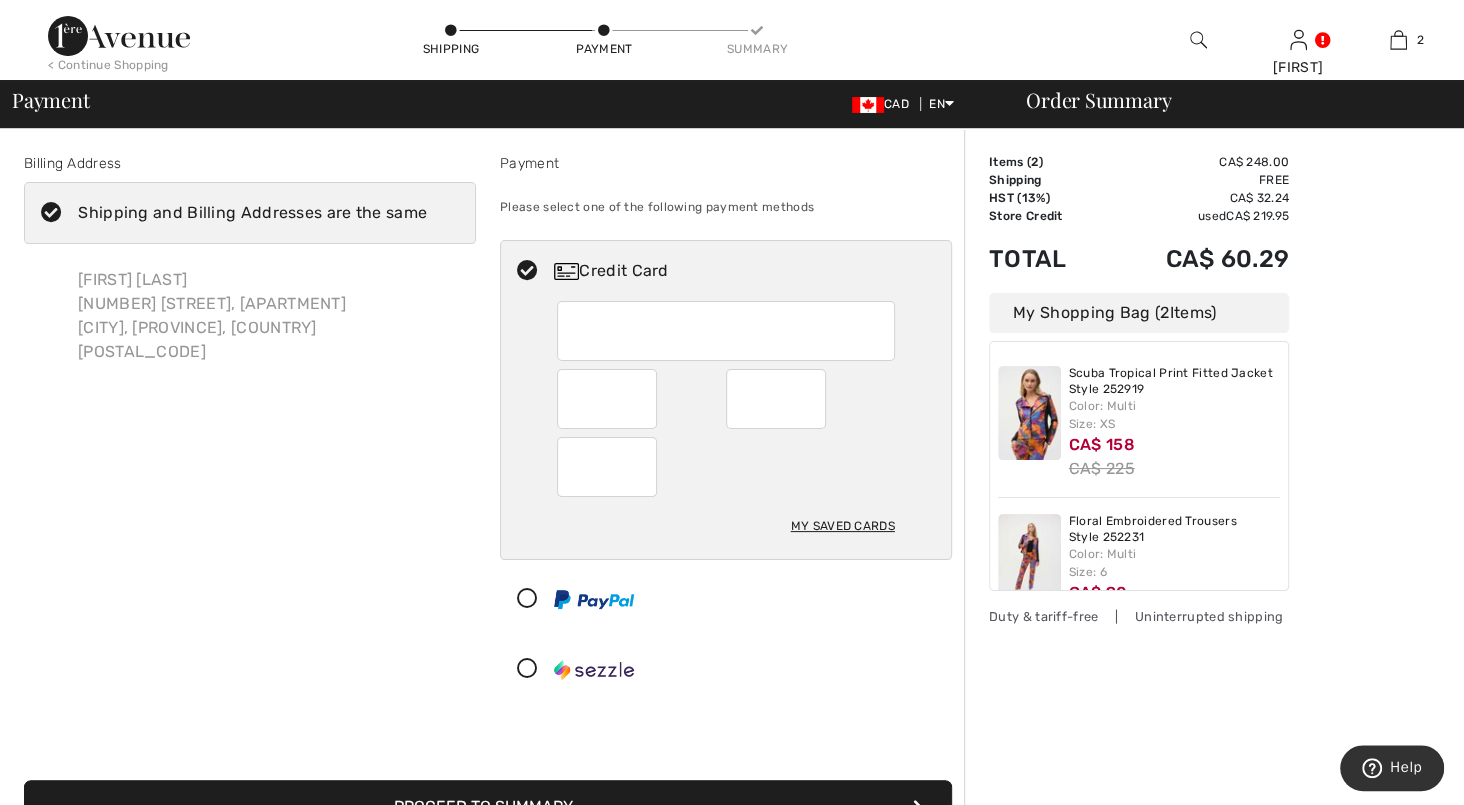 click at bounding box center (726, 331) 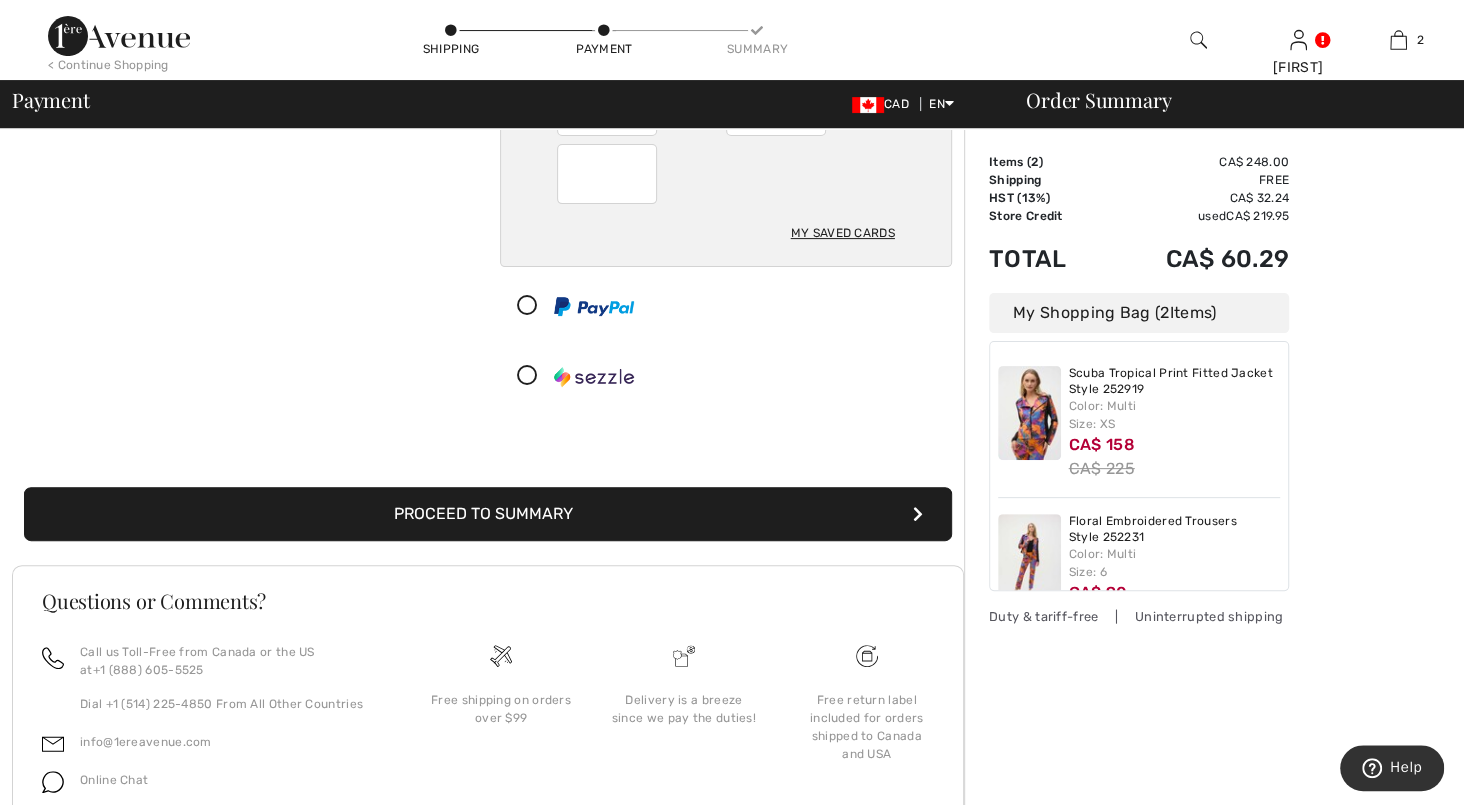 scroll, scrollTop: 297, scrollLeft: 0, axis: vertical 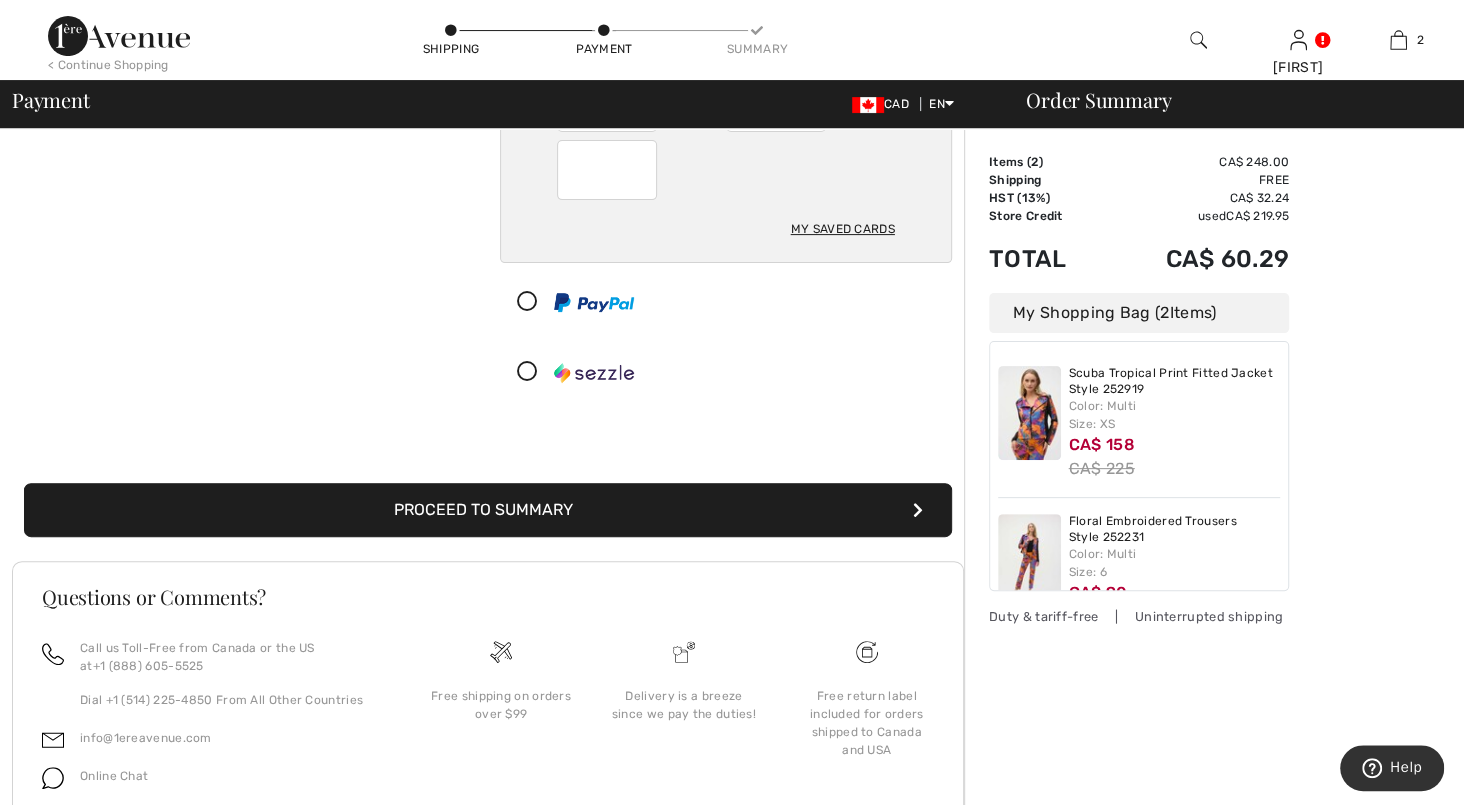 click on "Proceed to Summary" at bounding box center [488, 510] 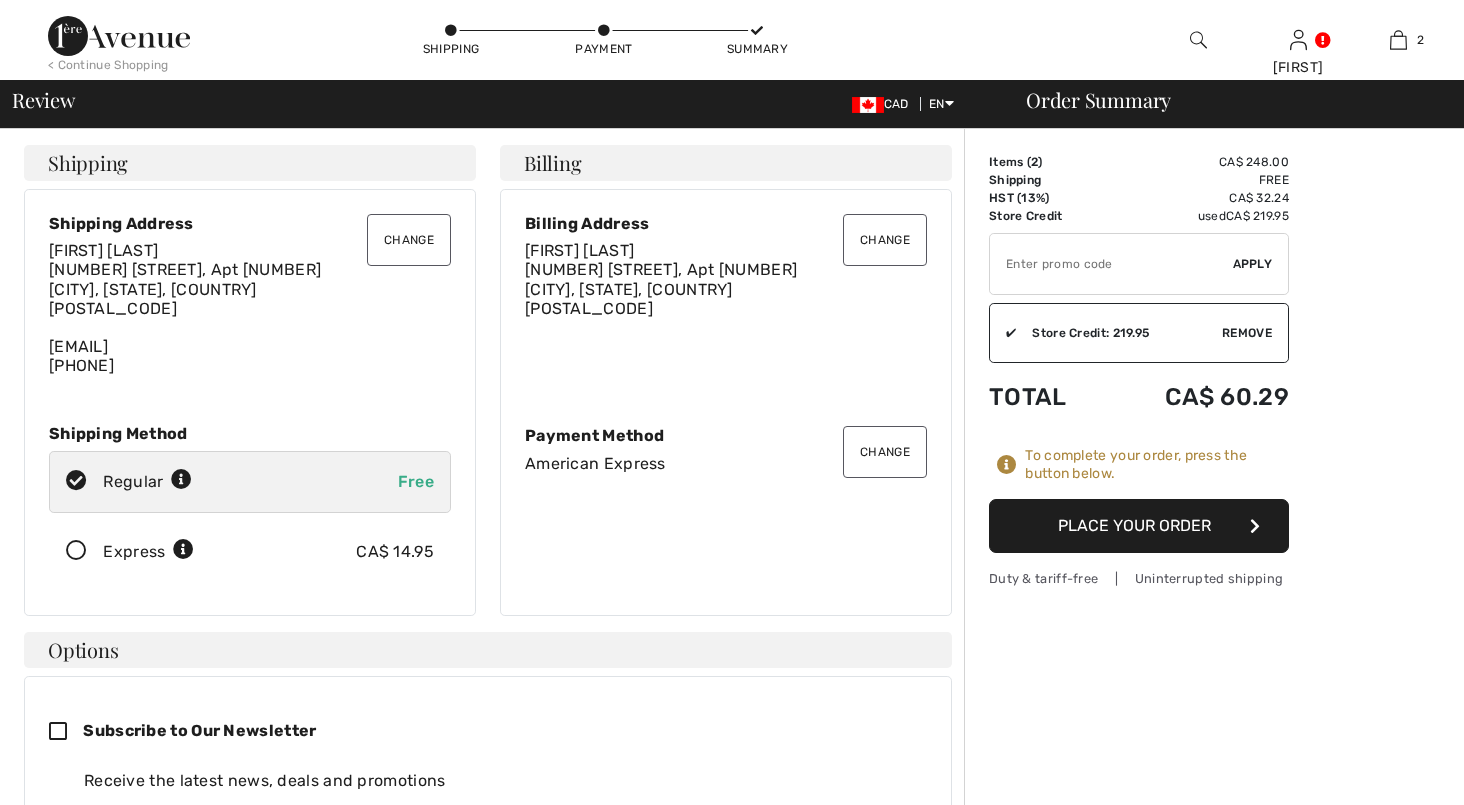 scroll, scrollTop: 0, scrollLeft: 0, axis: both 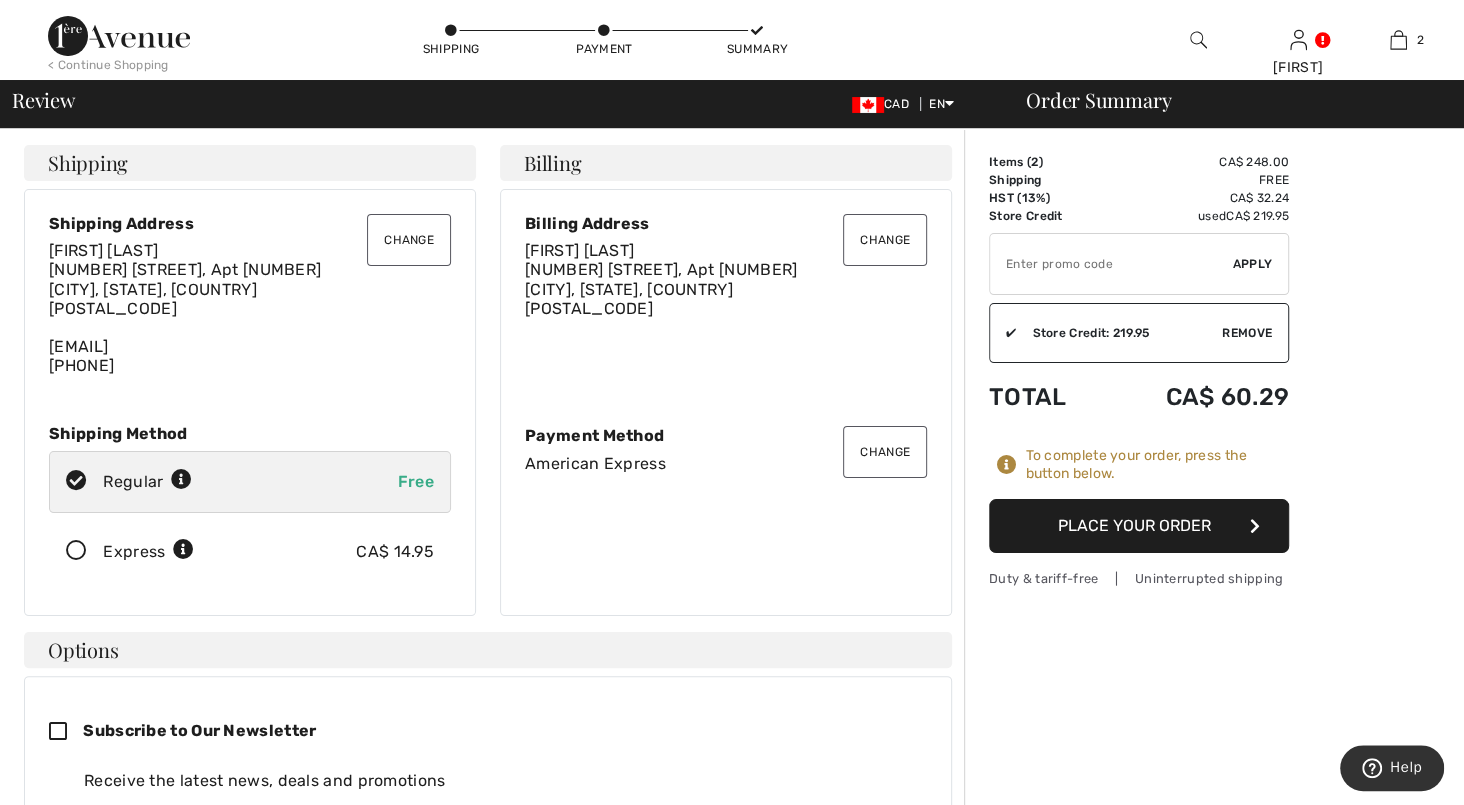 click on "Place Your Order" at bounding box center [1139, 526] 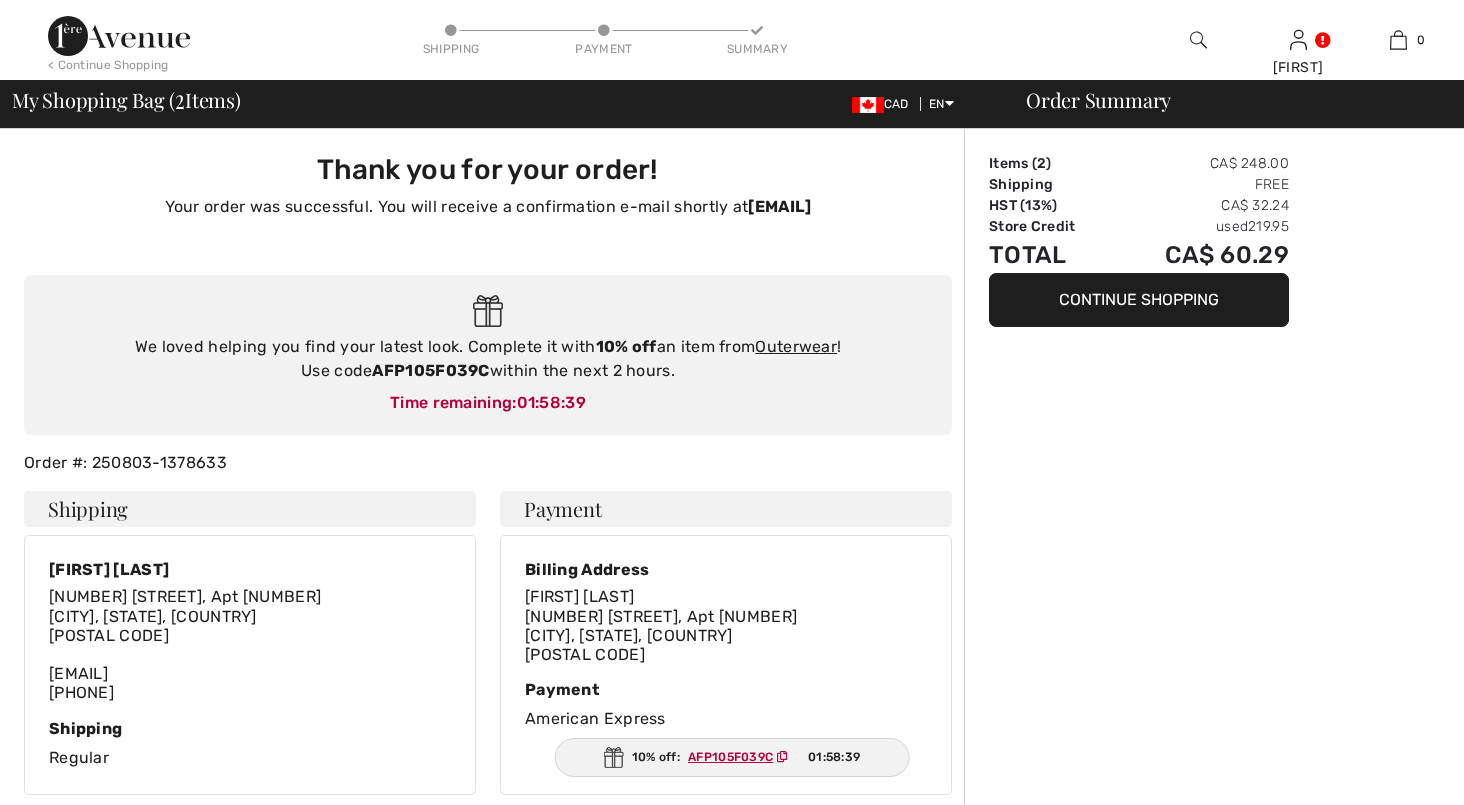 scroll, scrollTop: 0, scrollLeft: 0, axis: both 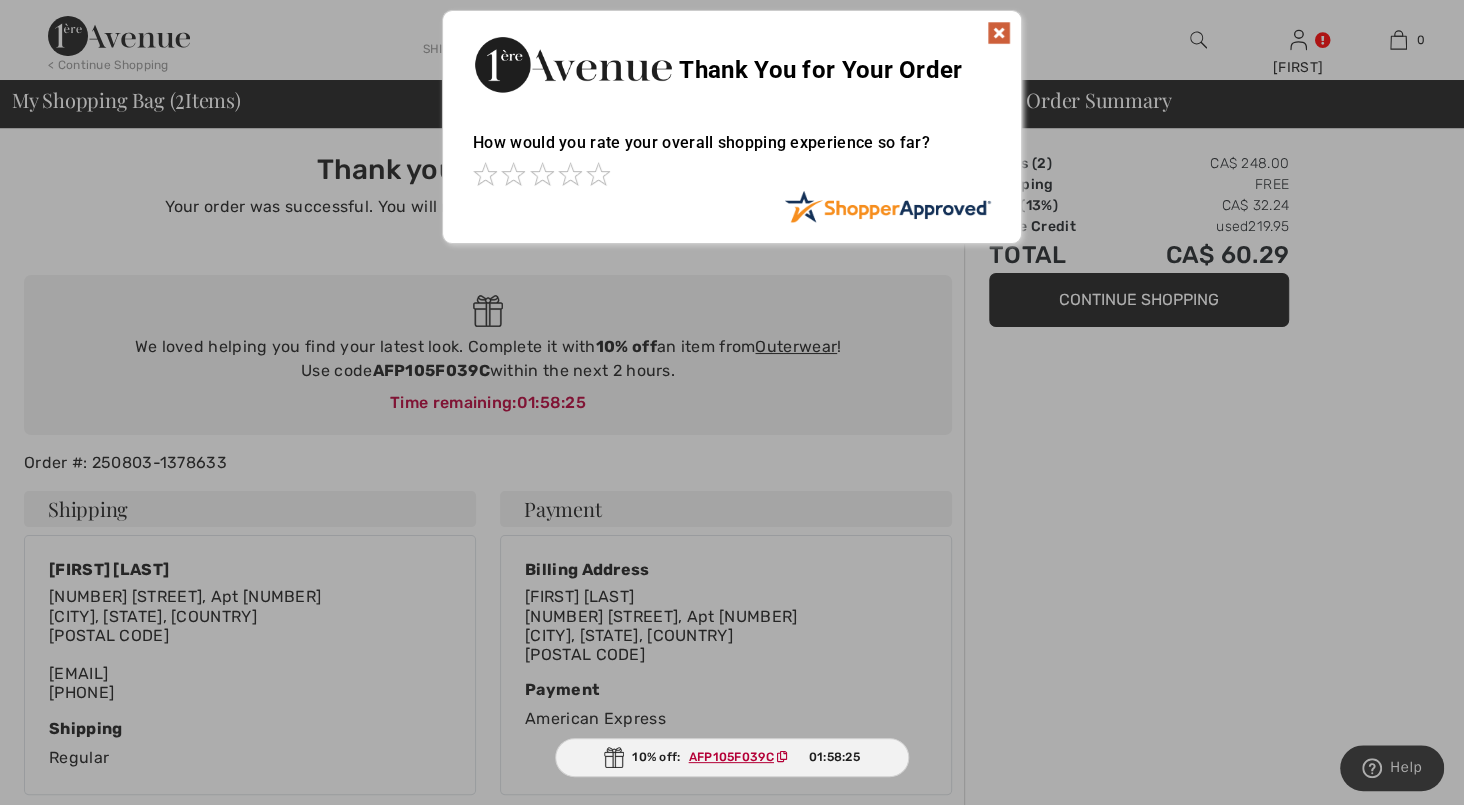 click at bounding box center (999, 33) 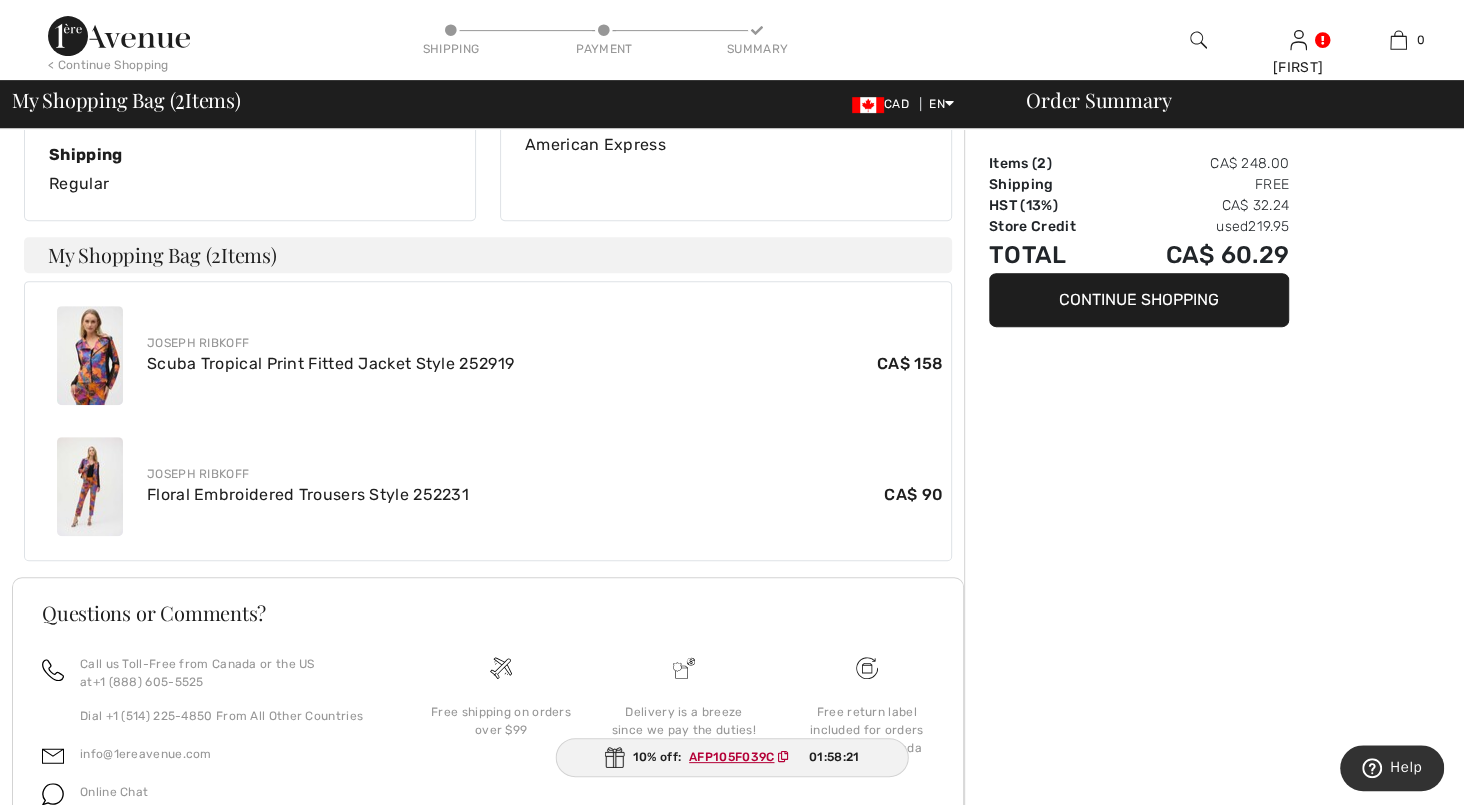 scroll, scrollTop: 576, scrollLeft: 0, axis: vertical 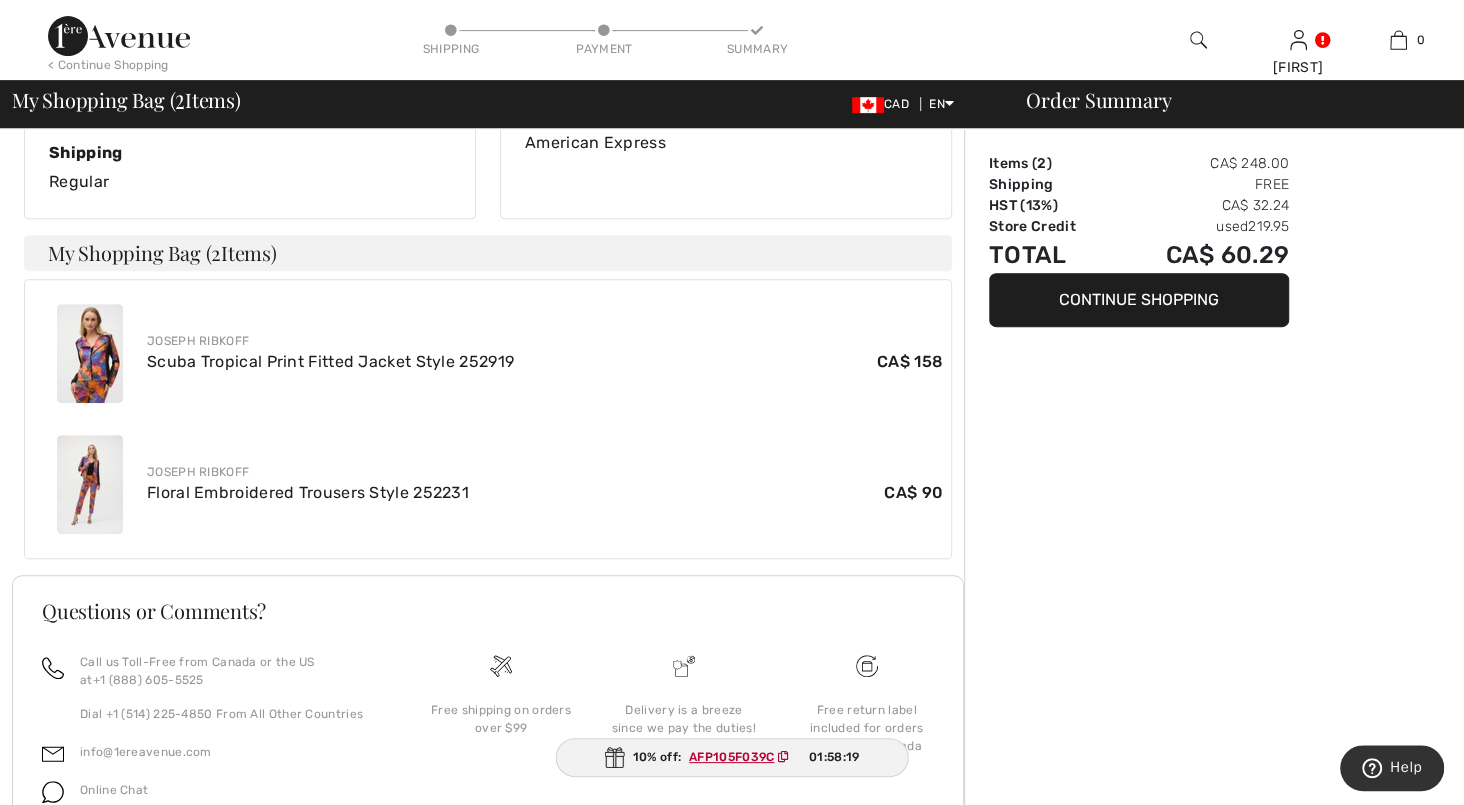 click at bounding box center (90, 353) 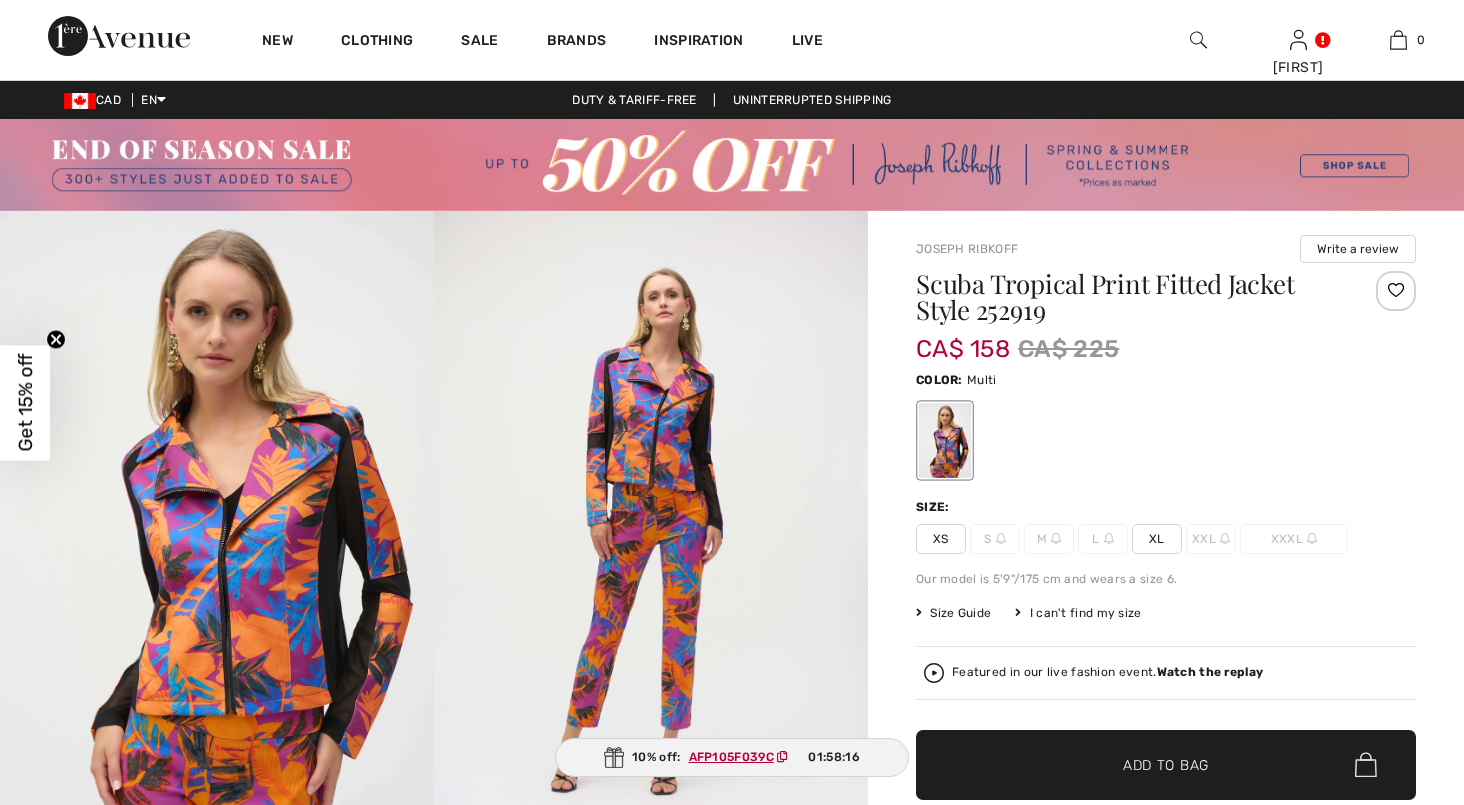 scroll, scrollTop: 0, scrollLeft: 0, axis: both 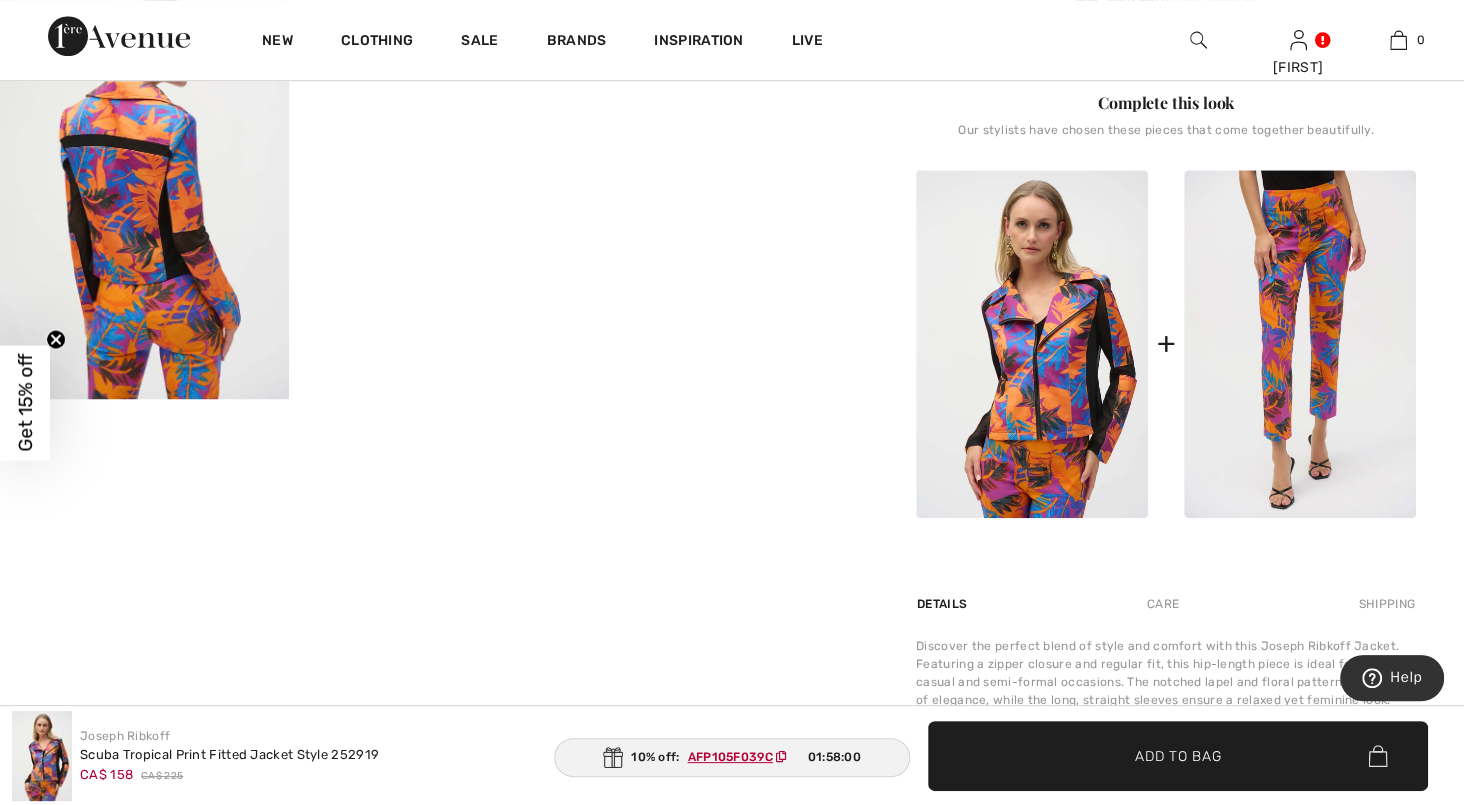 click at bounding box center (1300, 344) 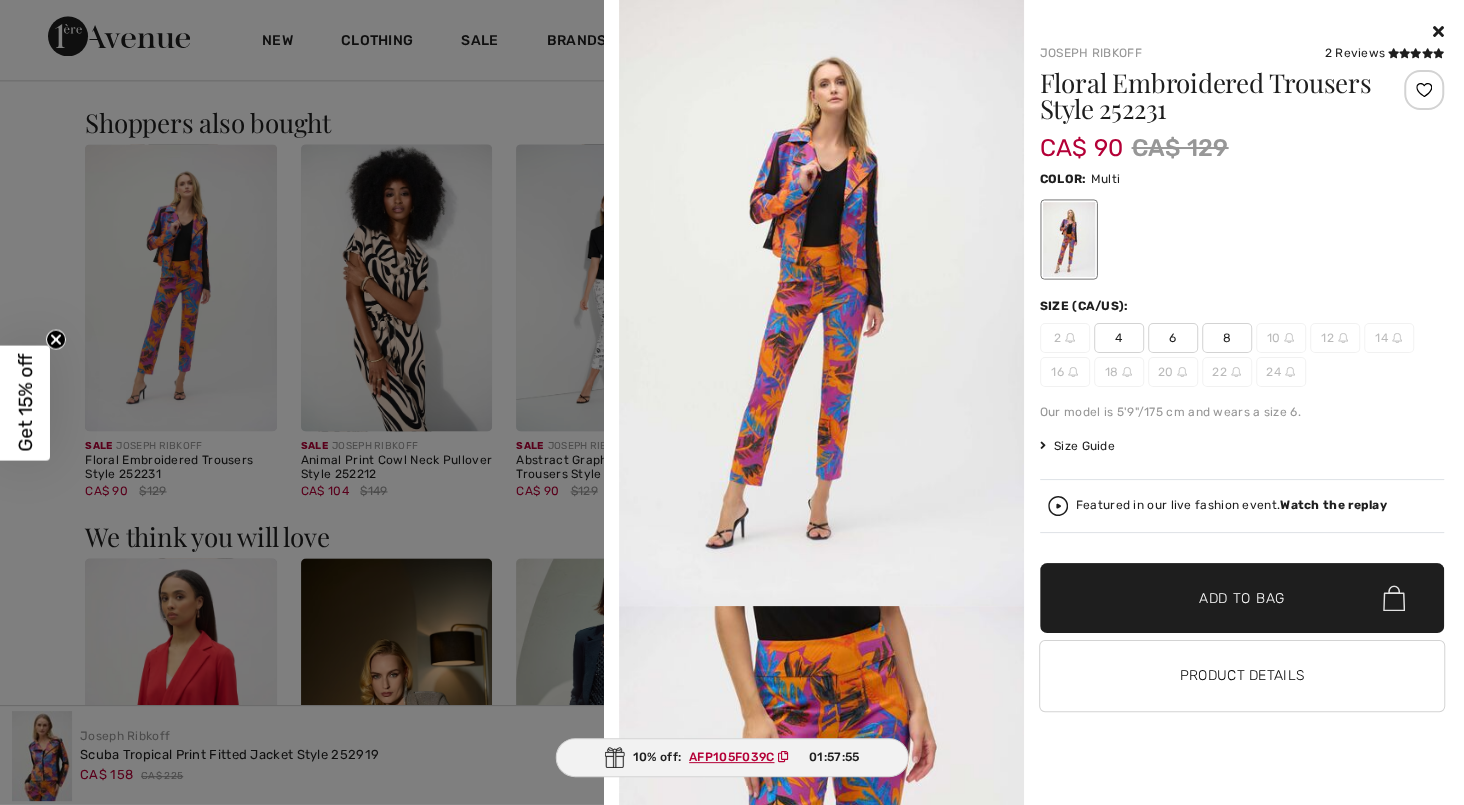 scroll, scrollTop: 1904, scrollLeft: 0, axis: vertical 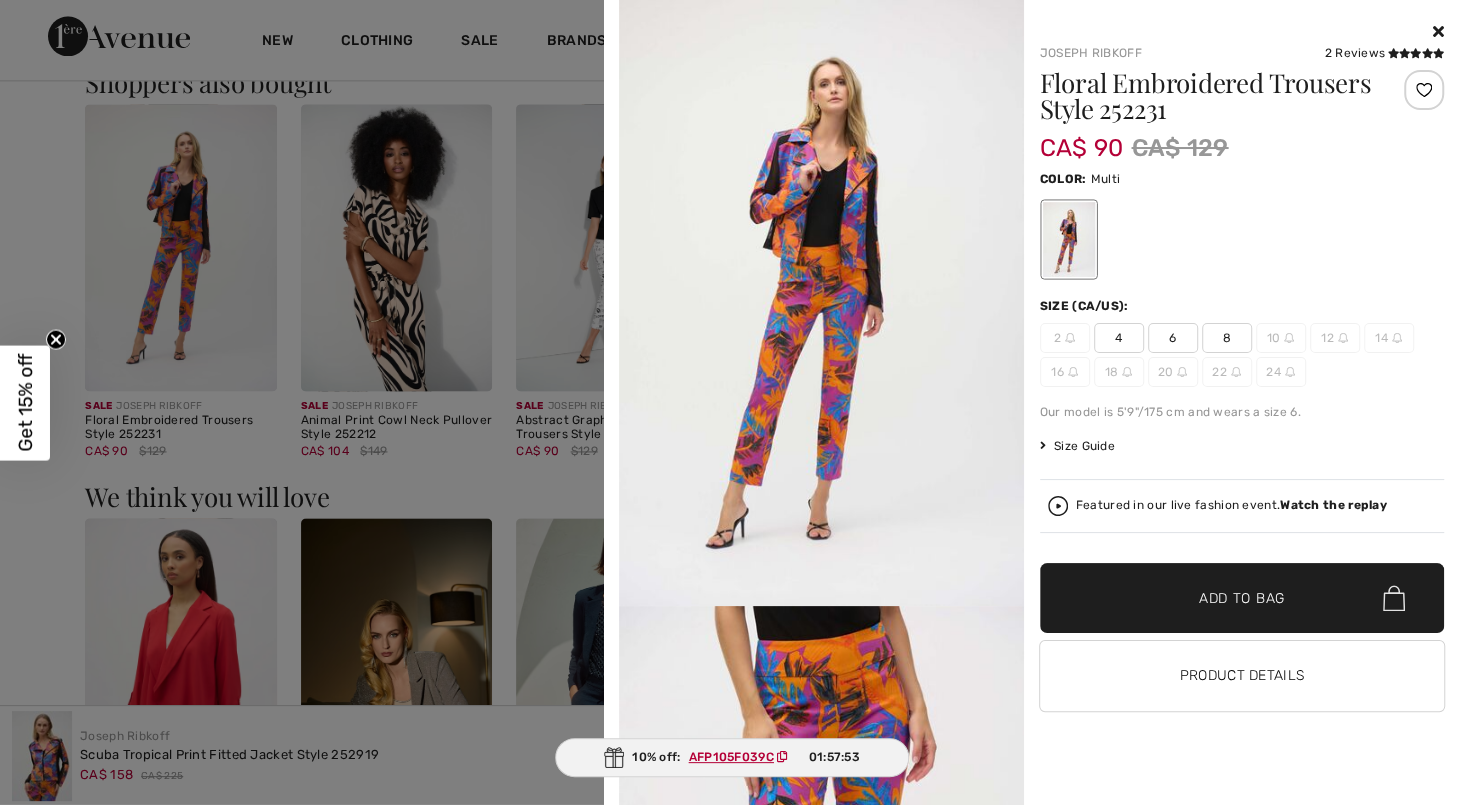 click at bounding box center [821, 303] 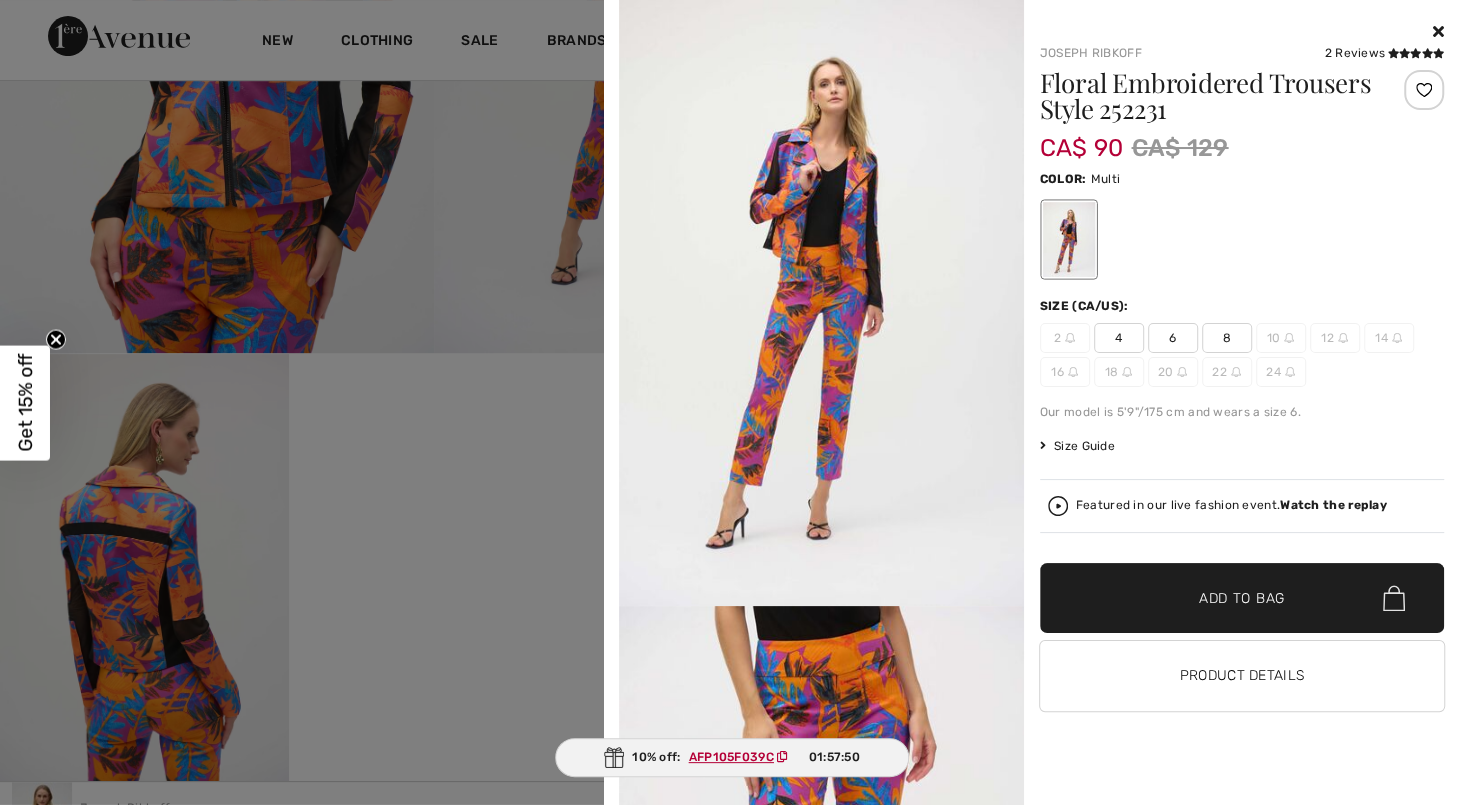 scroll, scrollTop: 0, scrollLeft: 0, axis: both 